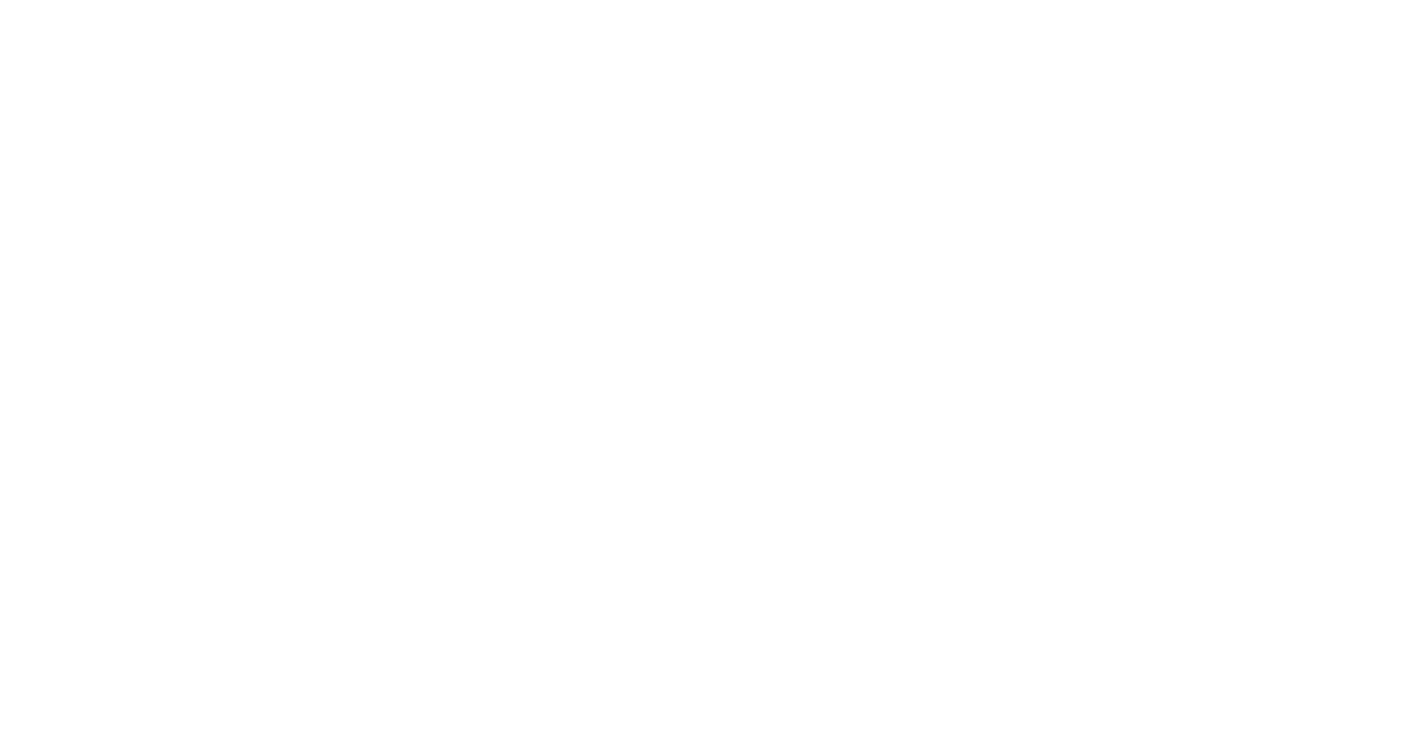 scroll, scrollTop: 0, scrollLeft: 0, axis: both 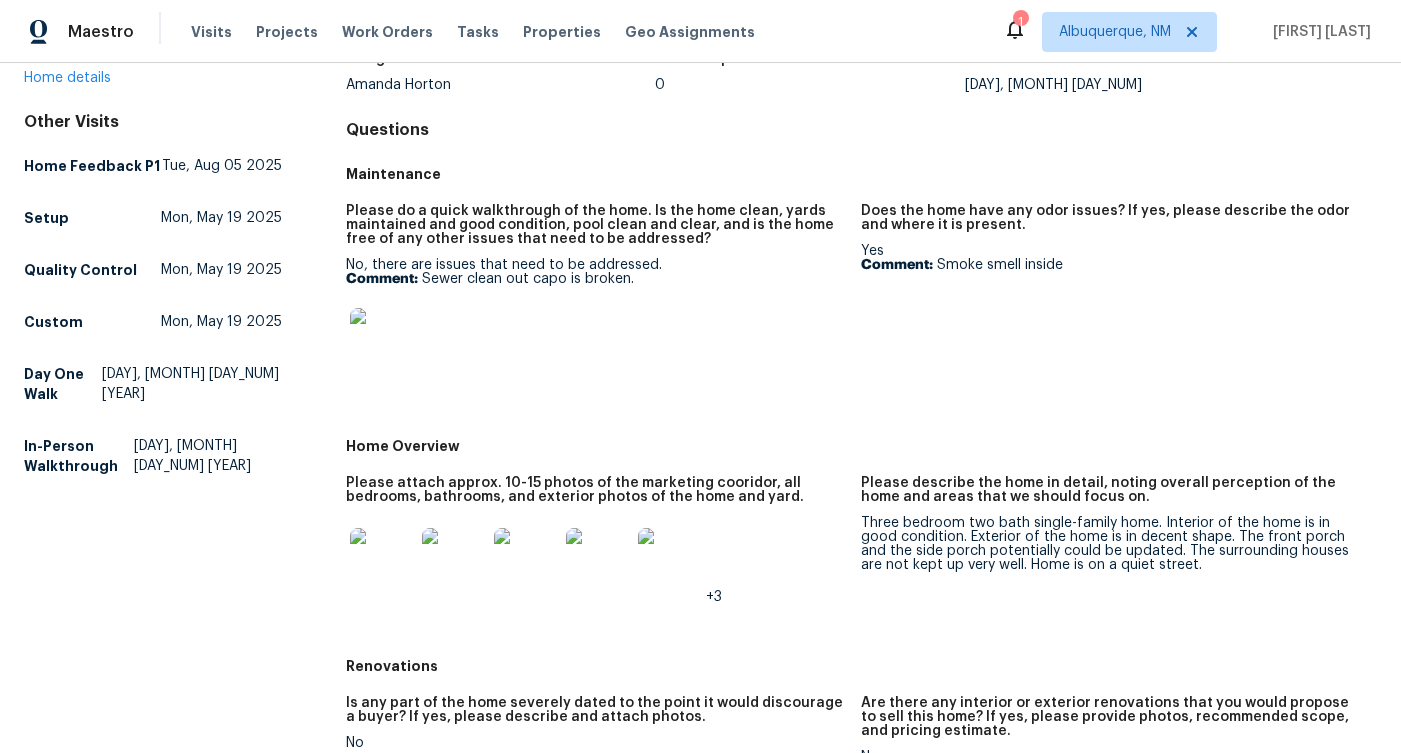 click at bounding box center [382, 340] 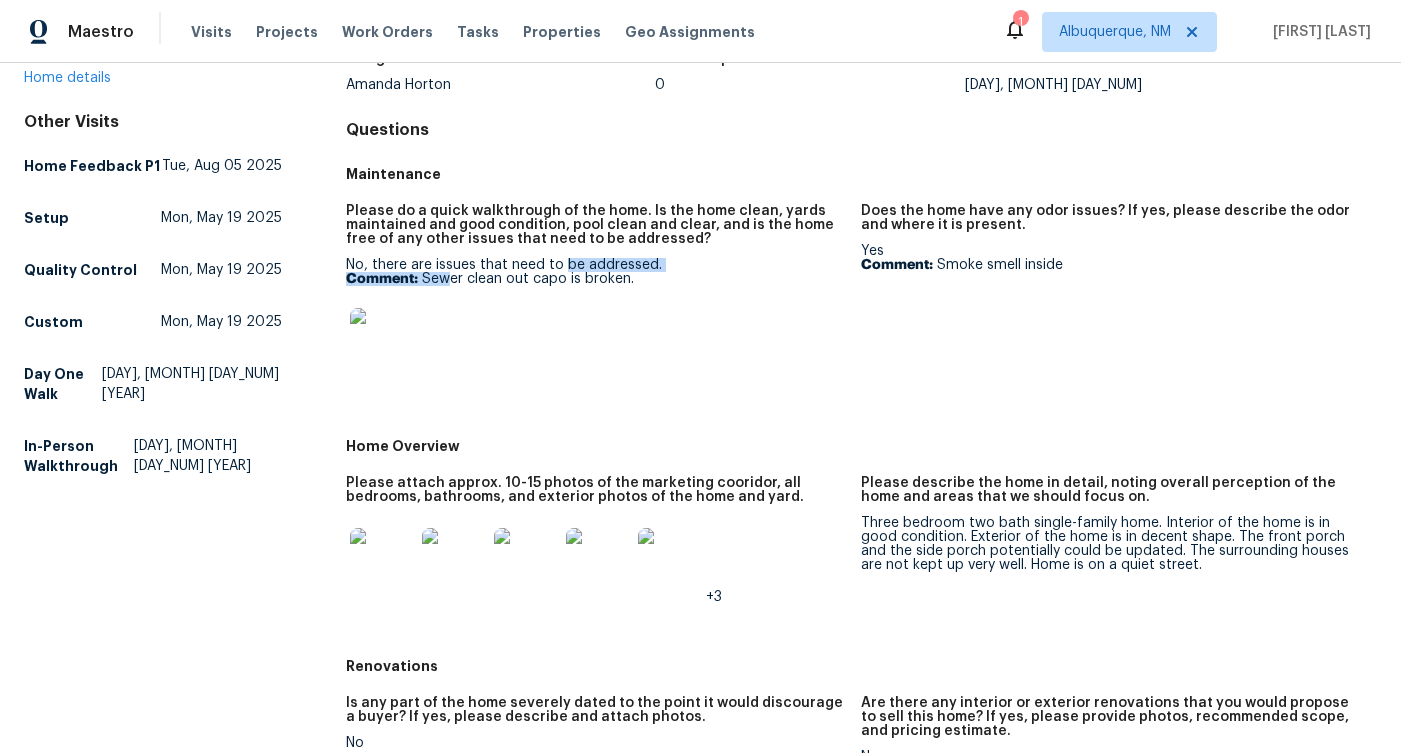 drag, startPoint x: 445, startPoint y: 273, endPoint x: 560, endPoint y: 271, distance: 115.01739 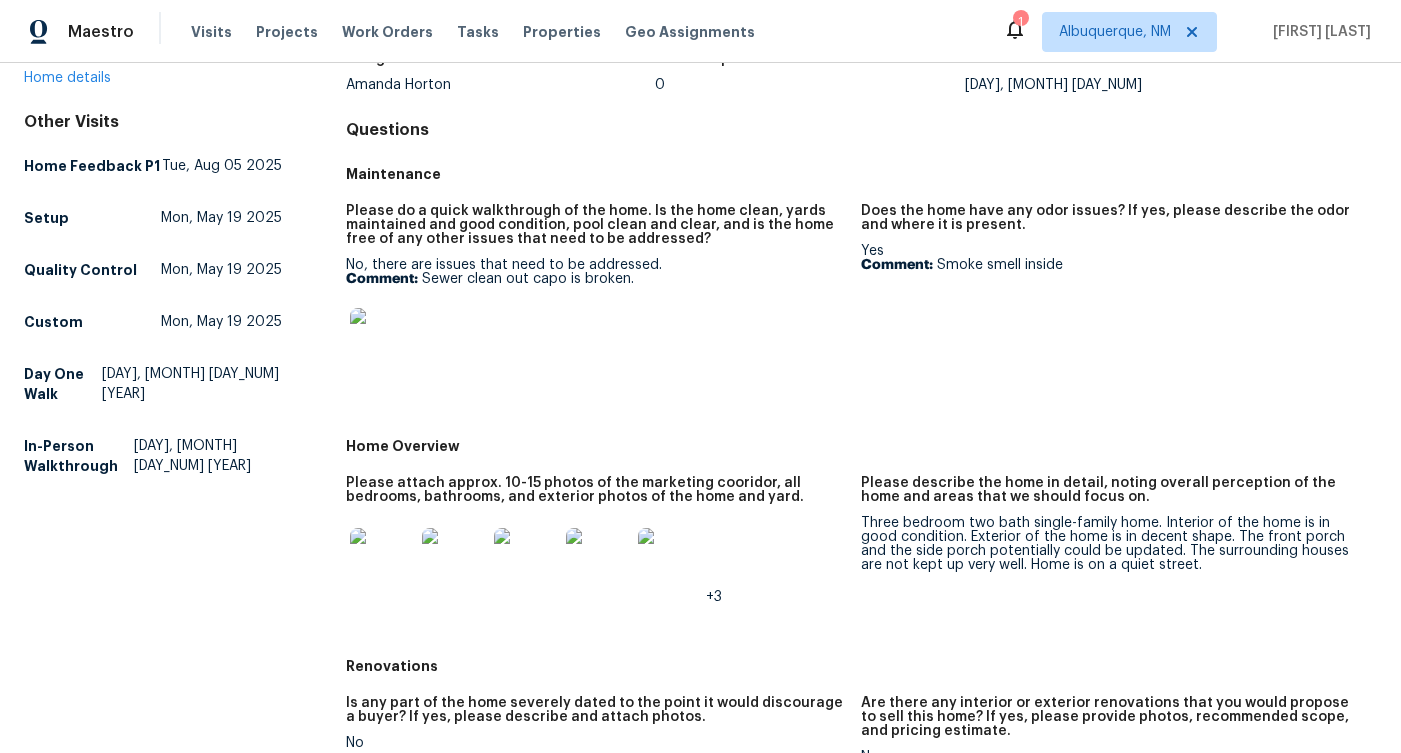 scroll, scrollTop: 0, scrollLeft: 0, axis: both 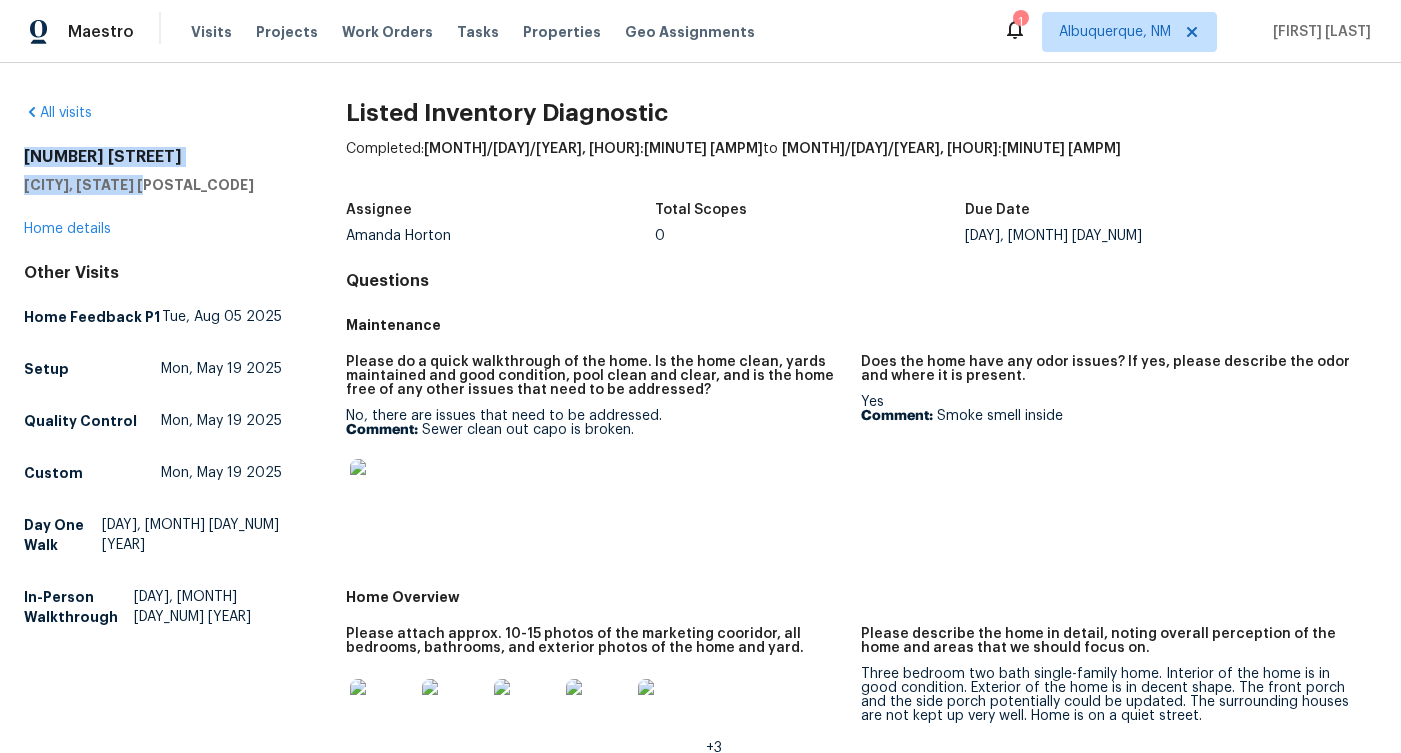 drag, startPoint x: 186, startPoint y: 193, endPoint x: 20, endPoint y: 153, distance: 170.75128 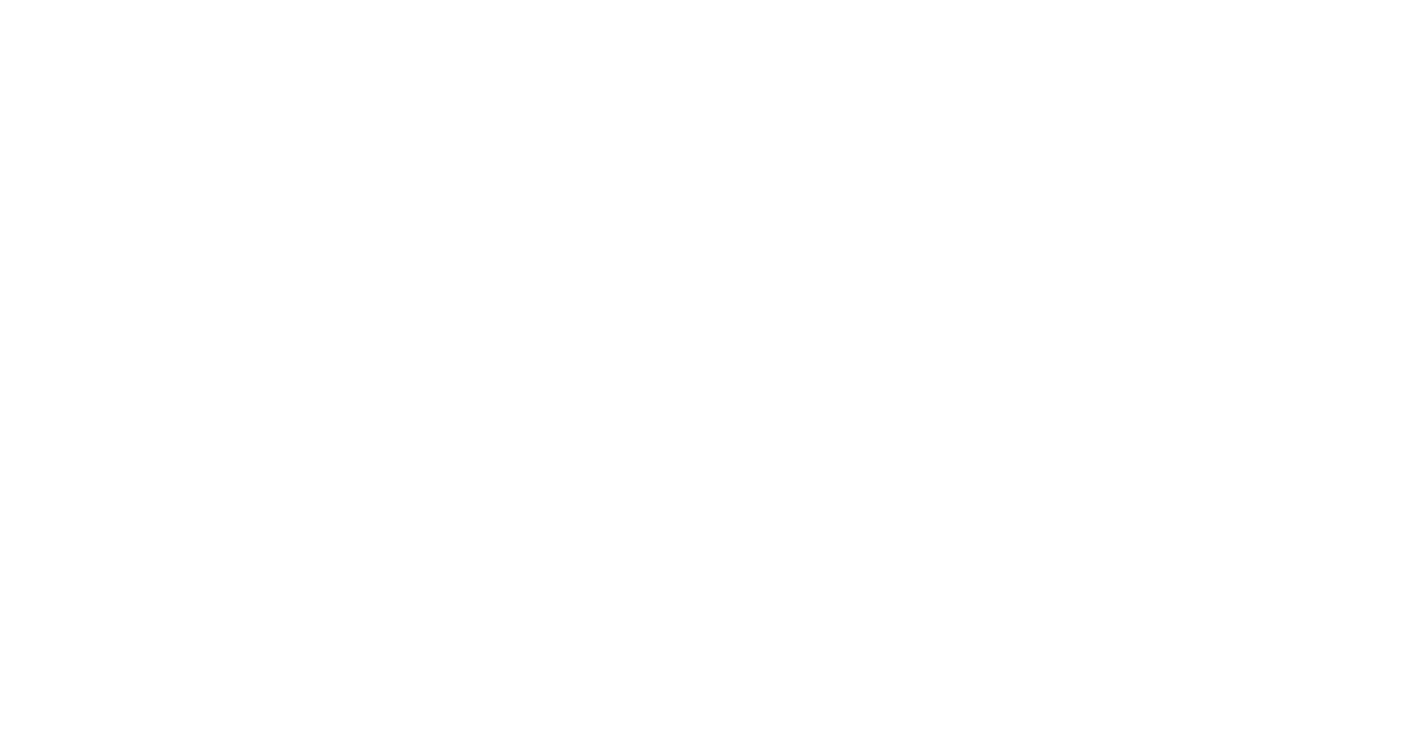 scroll, scrollTop: 0, scrollLeft: 0, axis: both 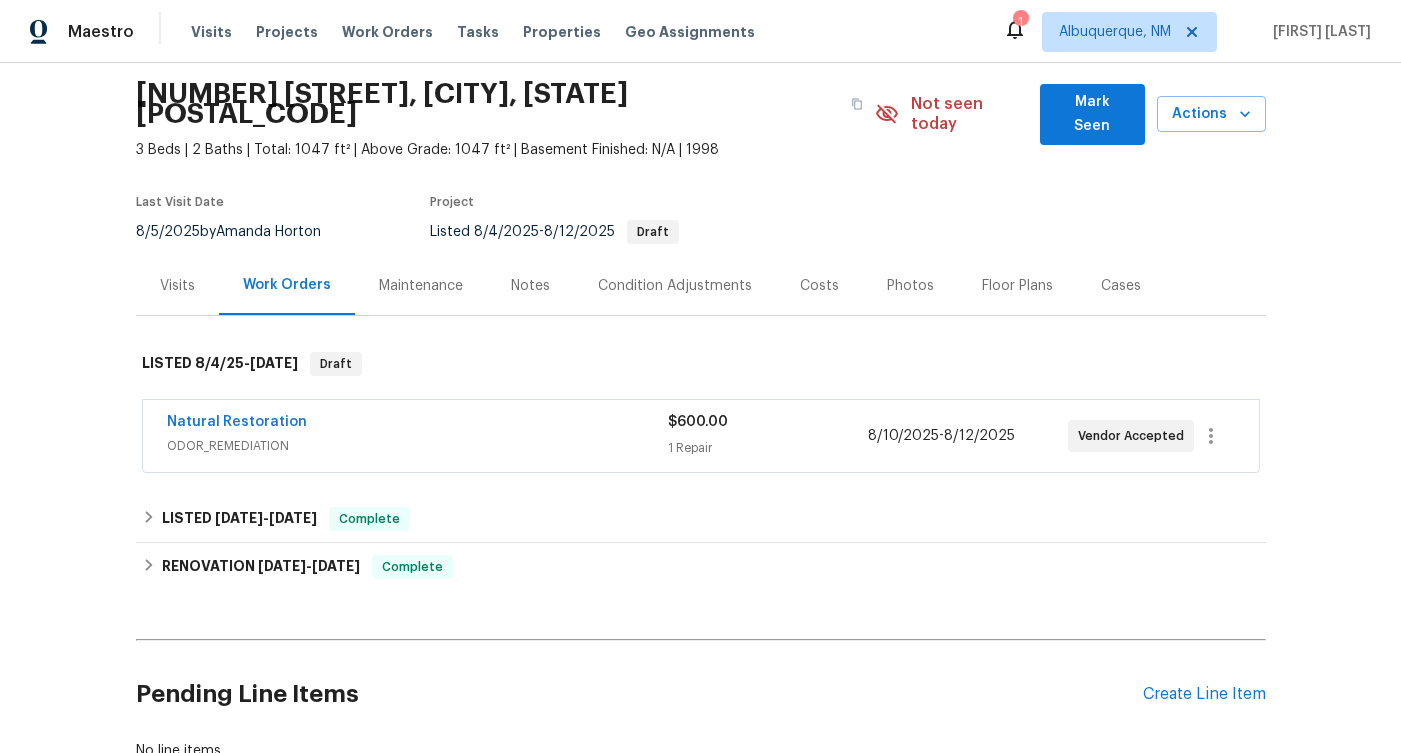 click on "ODOR_REMEDIATION" at bounding box center [417, 446] 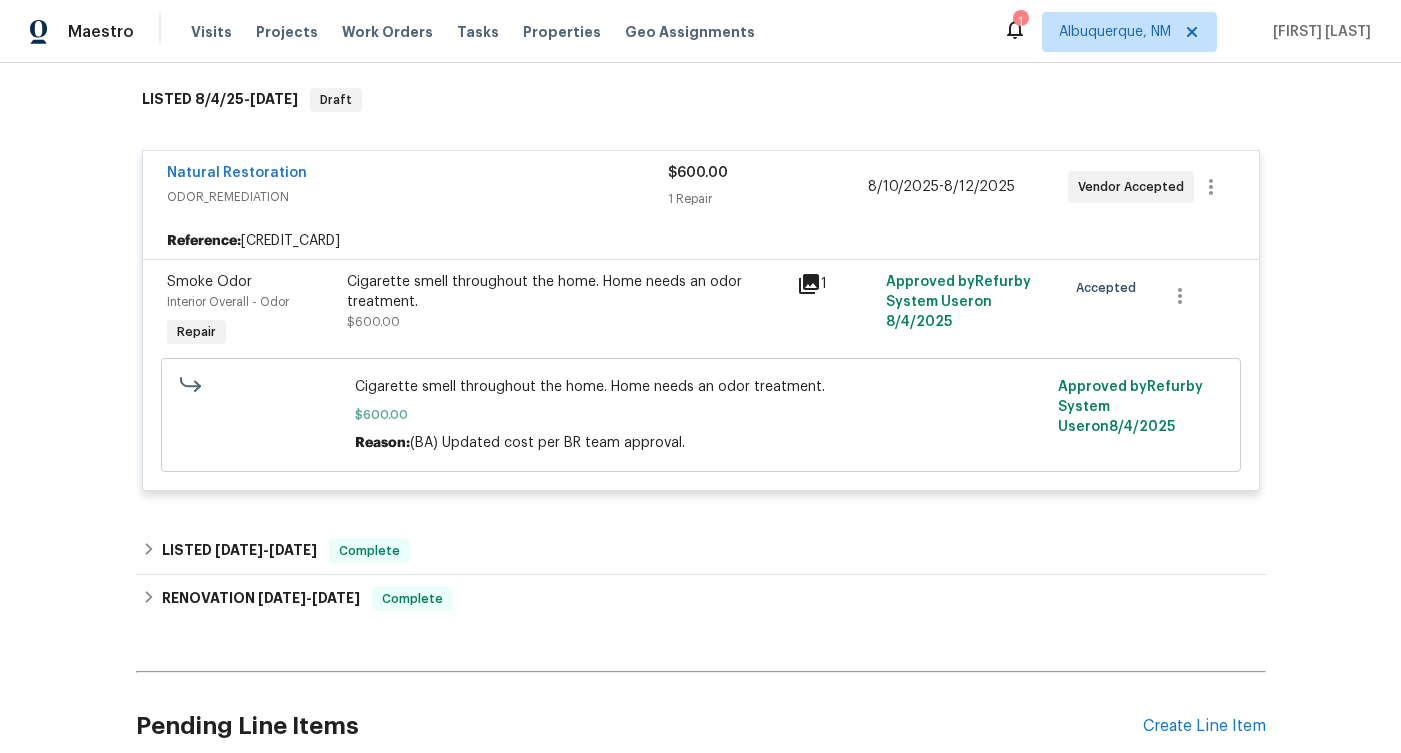 scroll, scrollTop: 322, scrollLeft: 0, axis: vertical 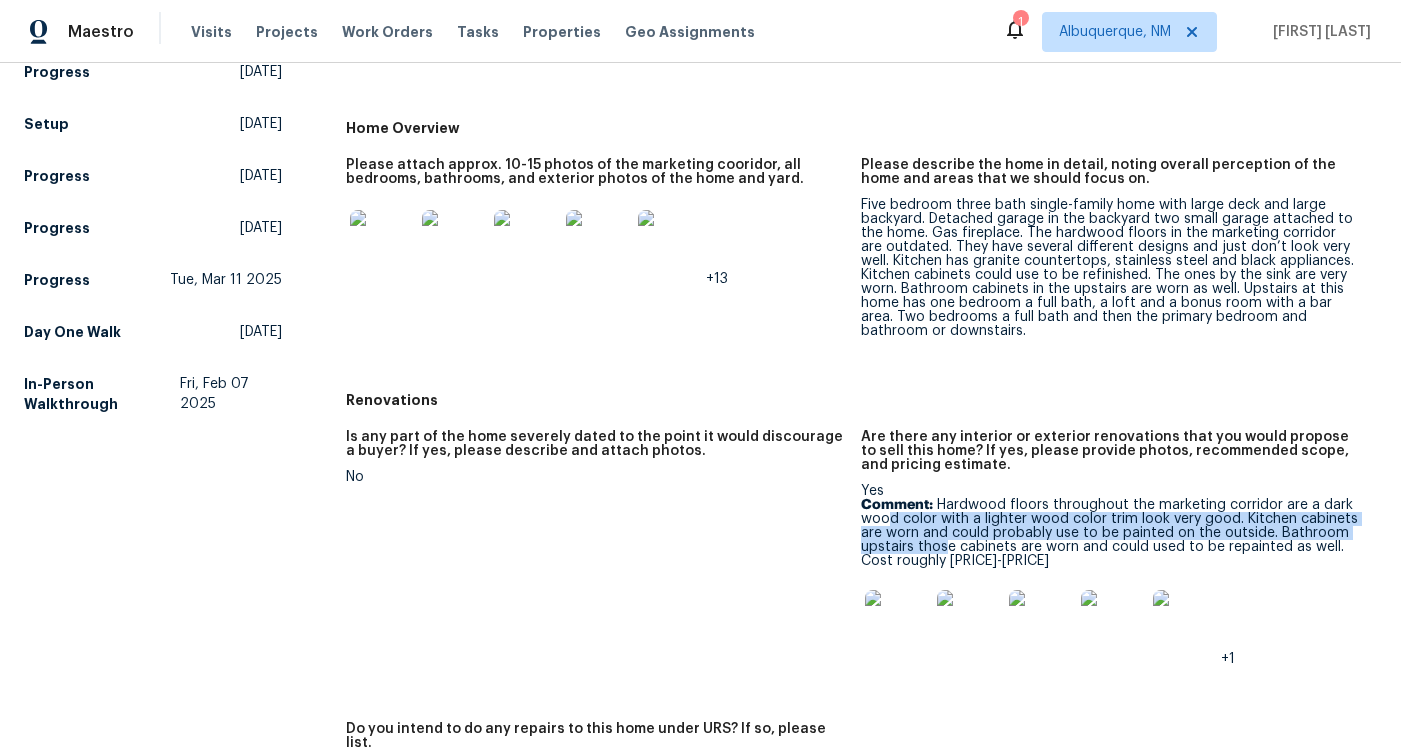 drag, startPoint x: 891, startPoint y: 500, endPoint x: 943, endPoint y: 538, distance: 64.40497 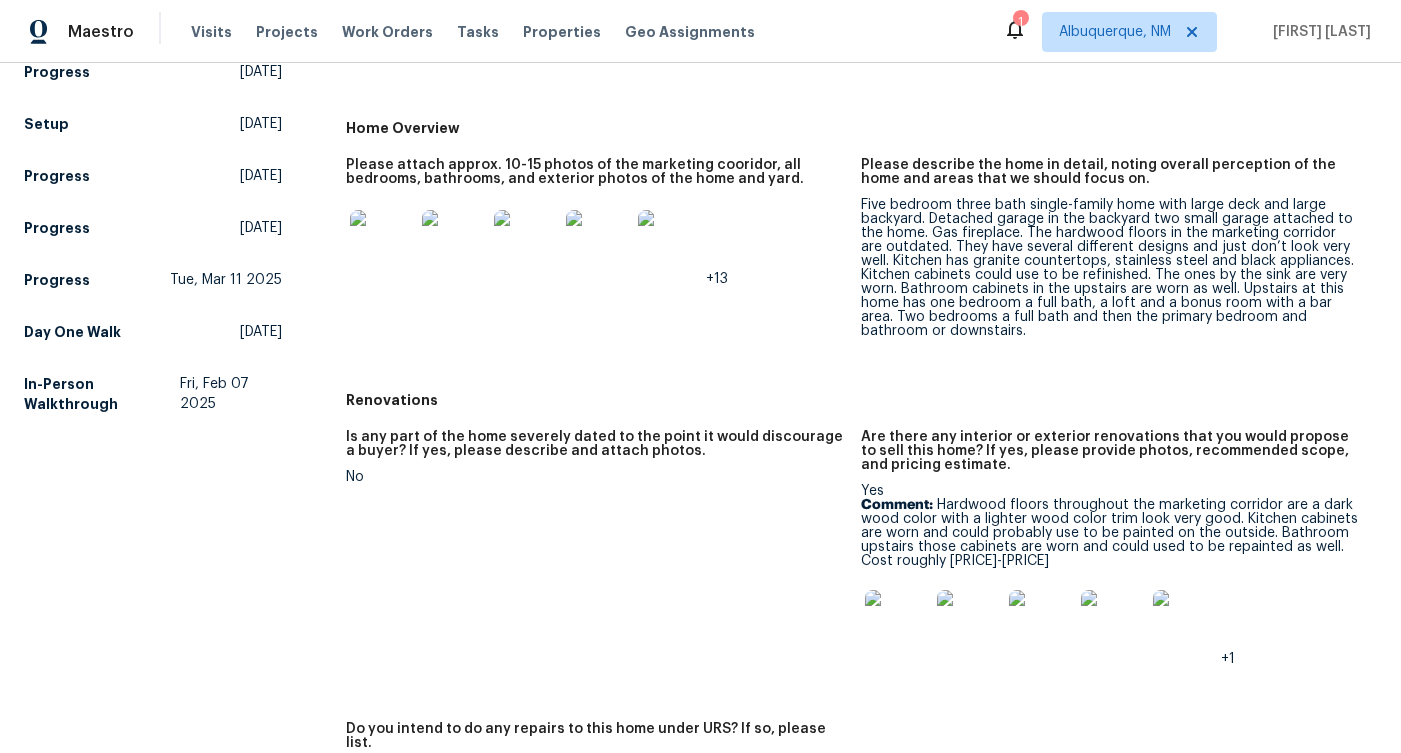drag, startPoint x: 946, startPoint y: 469, endPoint x: 946, endPoint y: 525, distance: 56 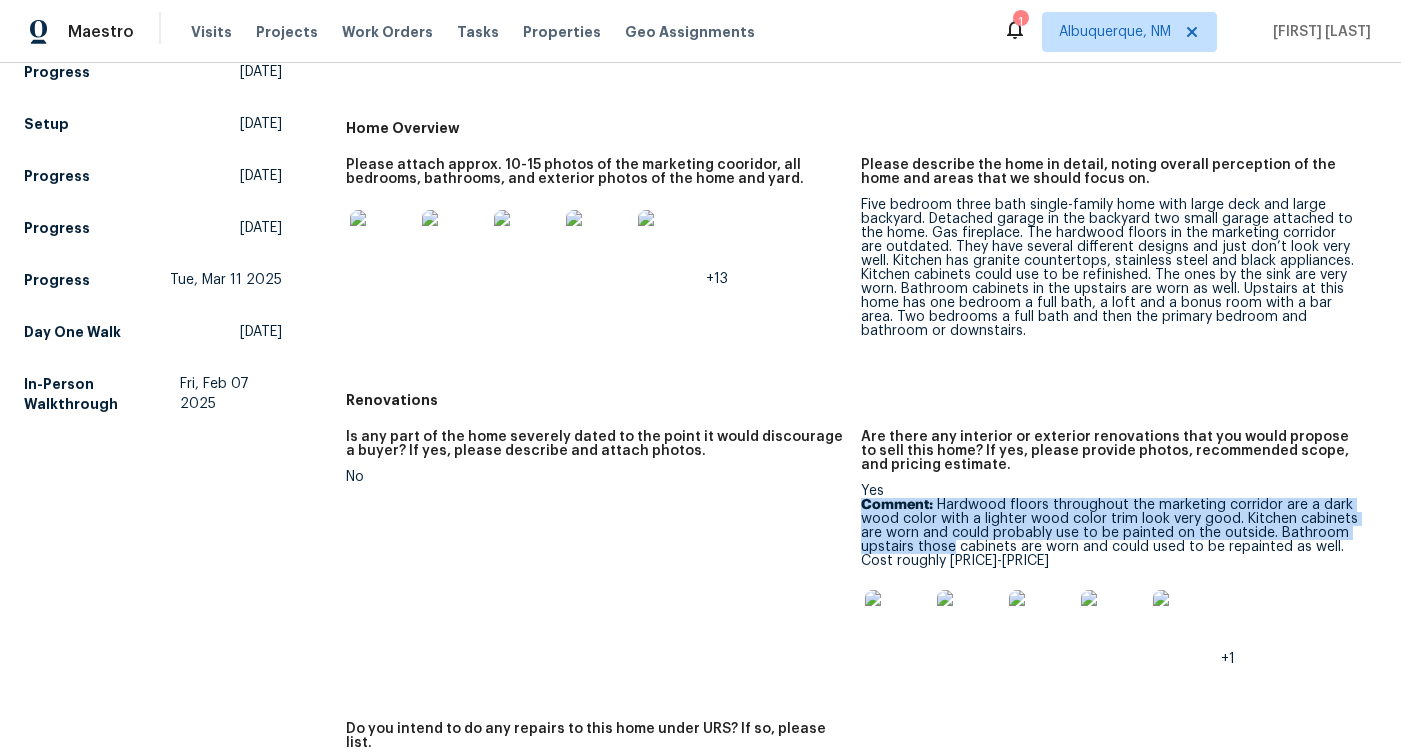 drag, startPoint x: 954, startPoint y: 473, endPoint x: 954, endPoint y: 528, distance: 55 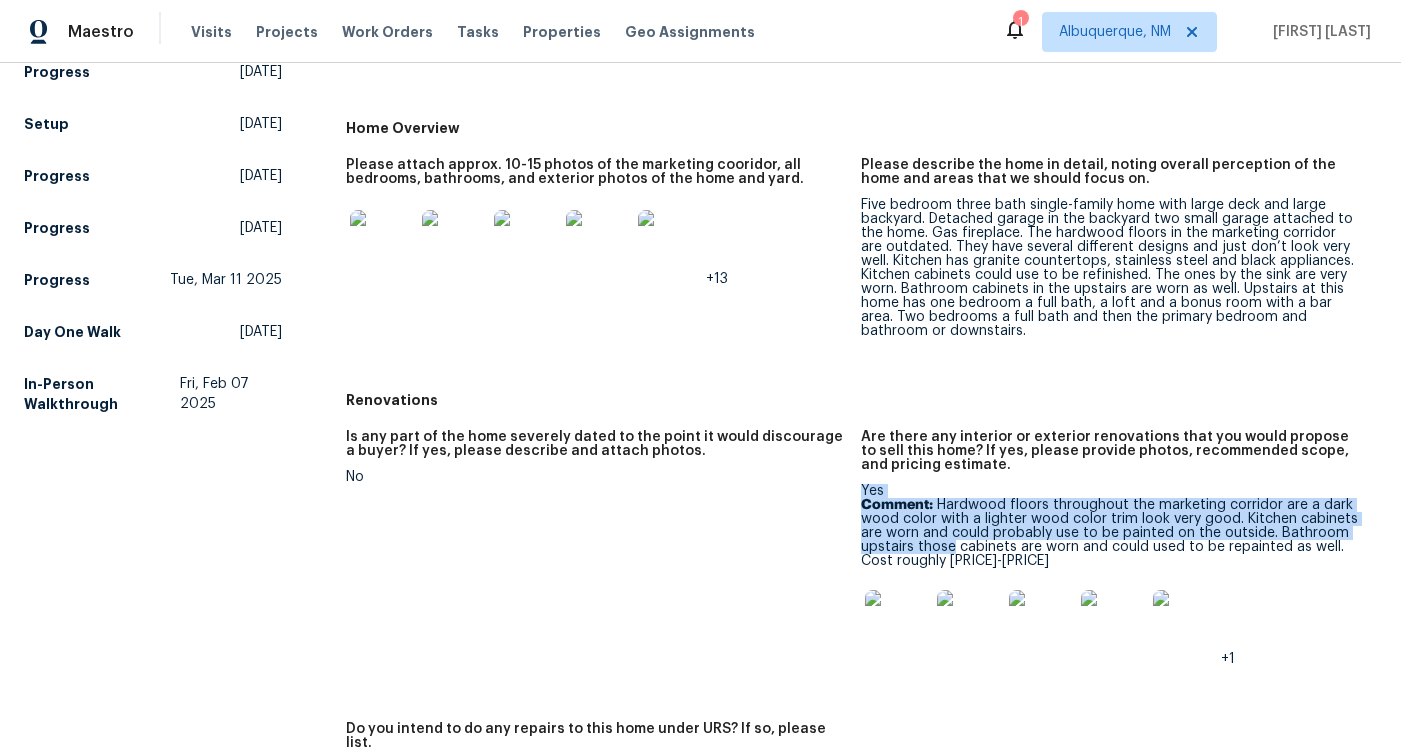 drag, startPoint x: 960, startPoint y: 464, endPoint x: 953, endPoint y: 531, distance: 67.36468 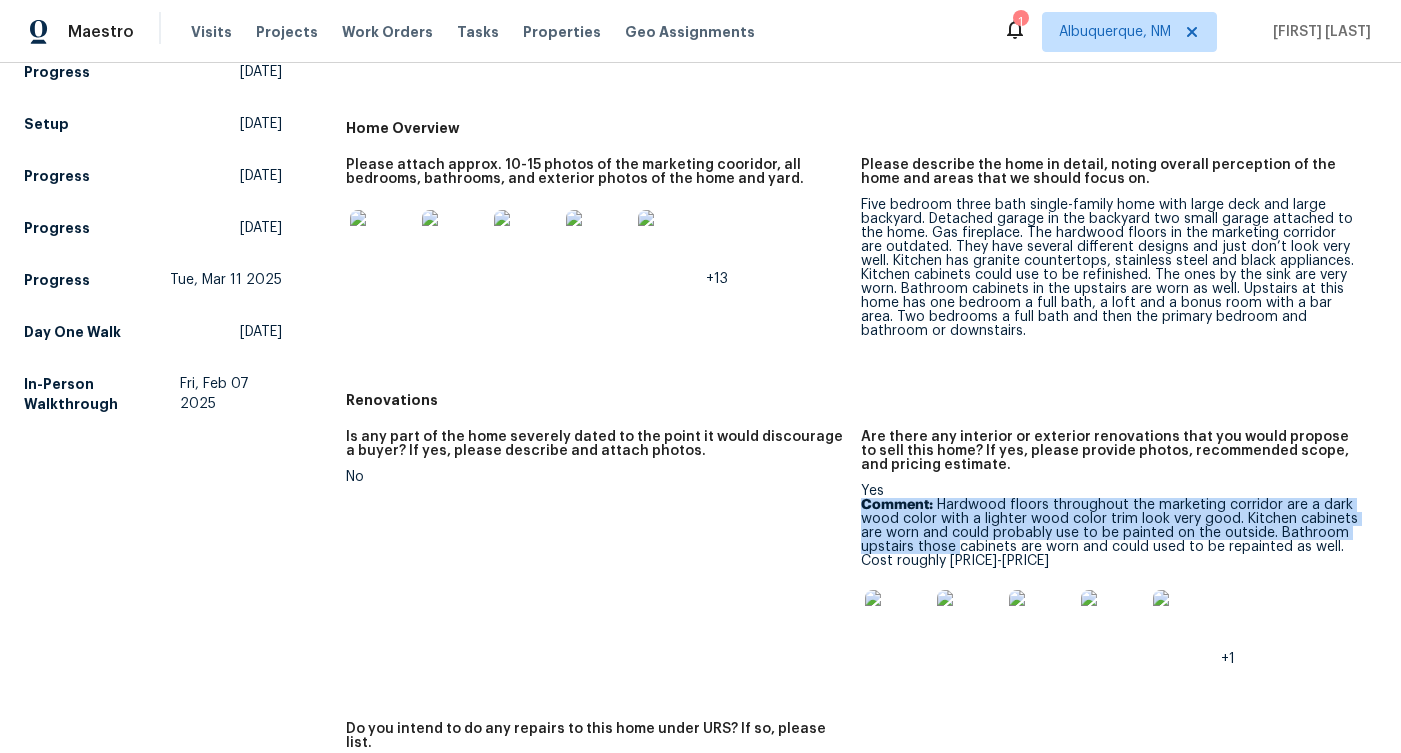 drag, startPoint x: 959, startPoint y: 470, endPoint x: 959, endPoint y: 526, distance: 56 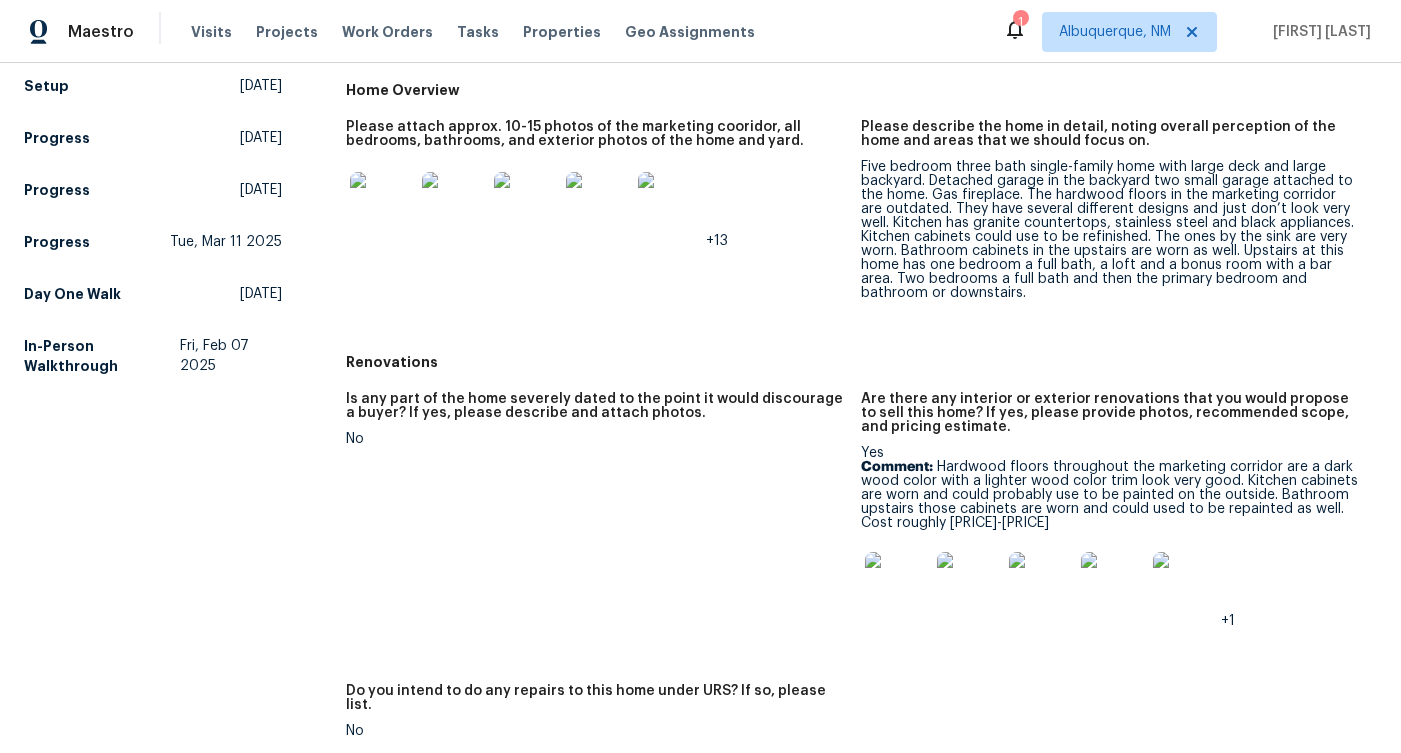 scroll, scrollTop: 496, scrollLeft: 0, axis: vertical 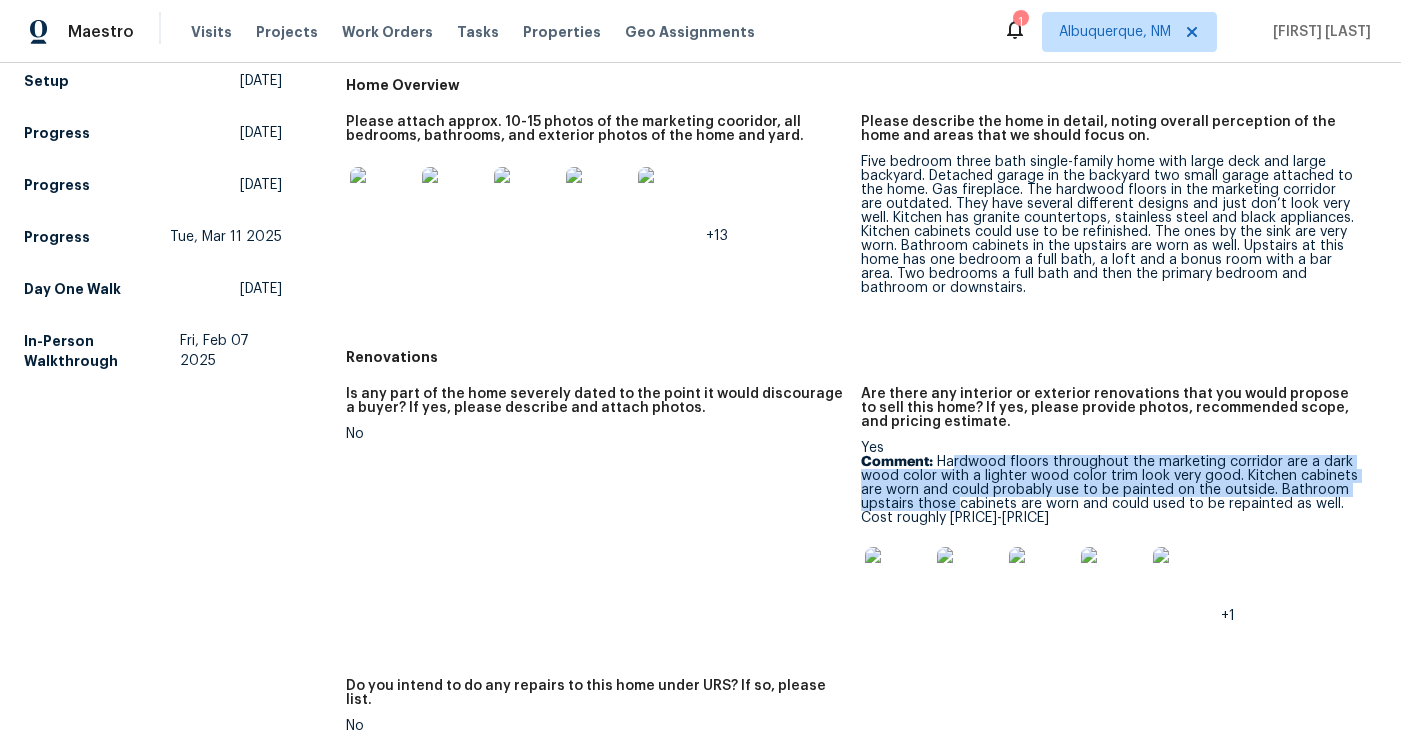 drag, startPoint x: 952, startPoint y: 450, endPoint x: 957, endPoint y: 487, distance: 37.336308 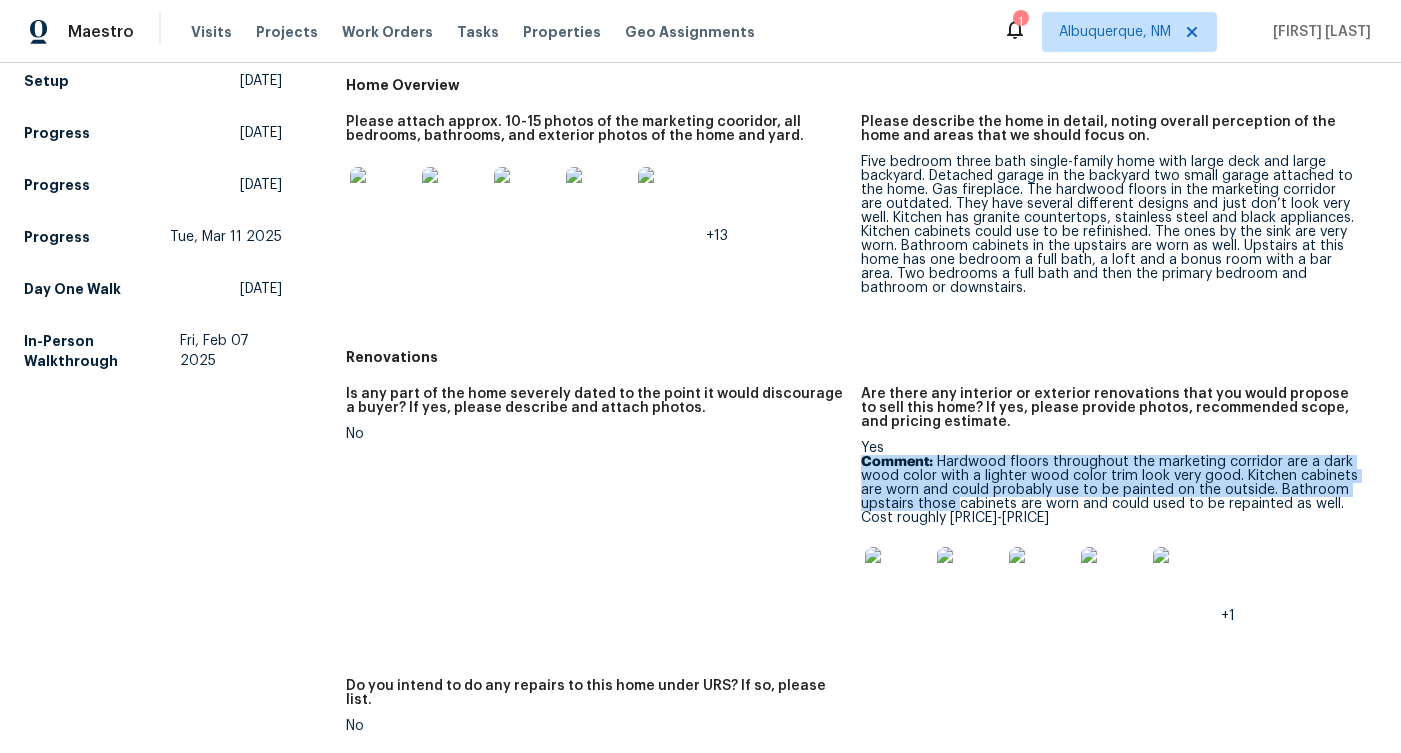 drag, startPoint x: 960, startPoint y: 433, endPoint x: 955, endPoint y: 490, distance: 57.21888 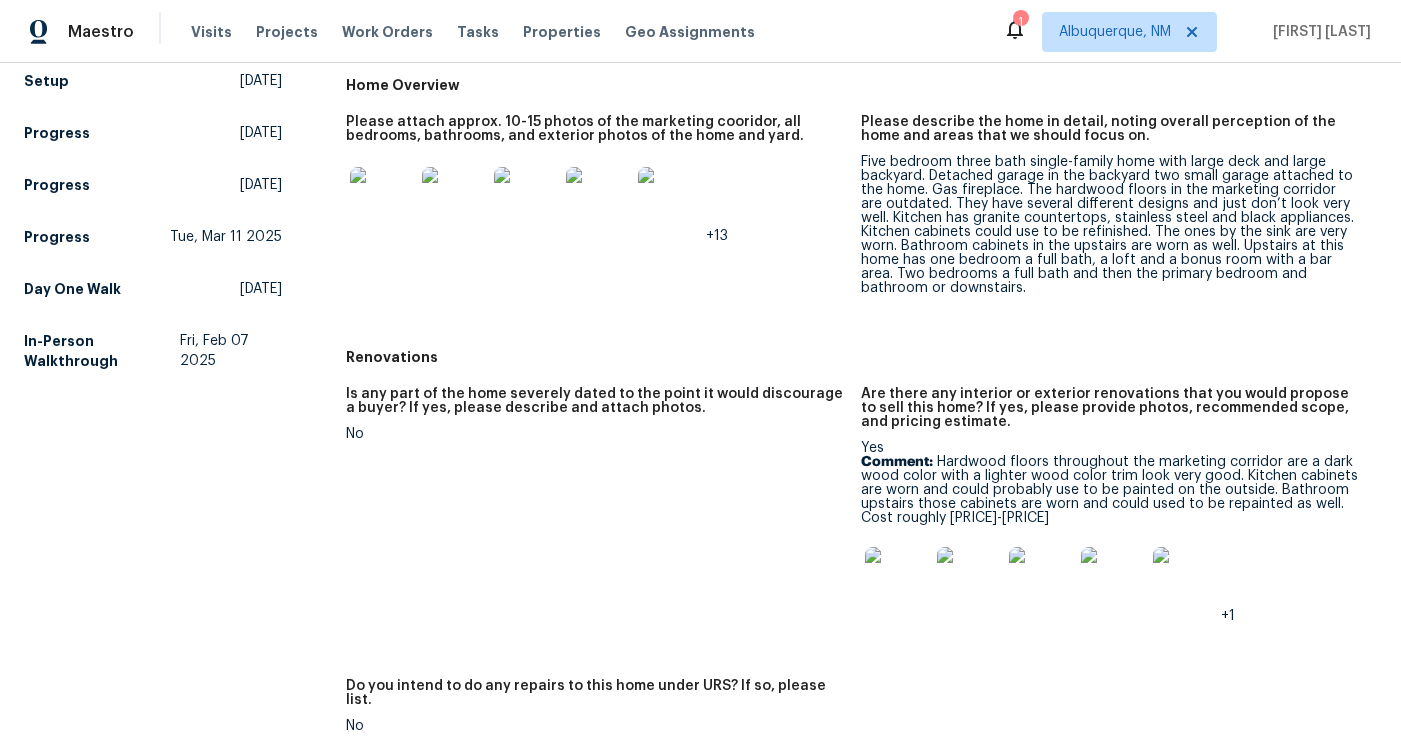 click at bounding box center (897, 579) 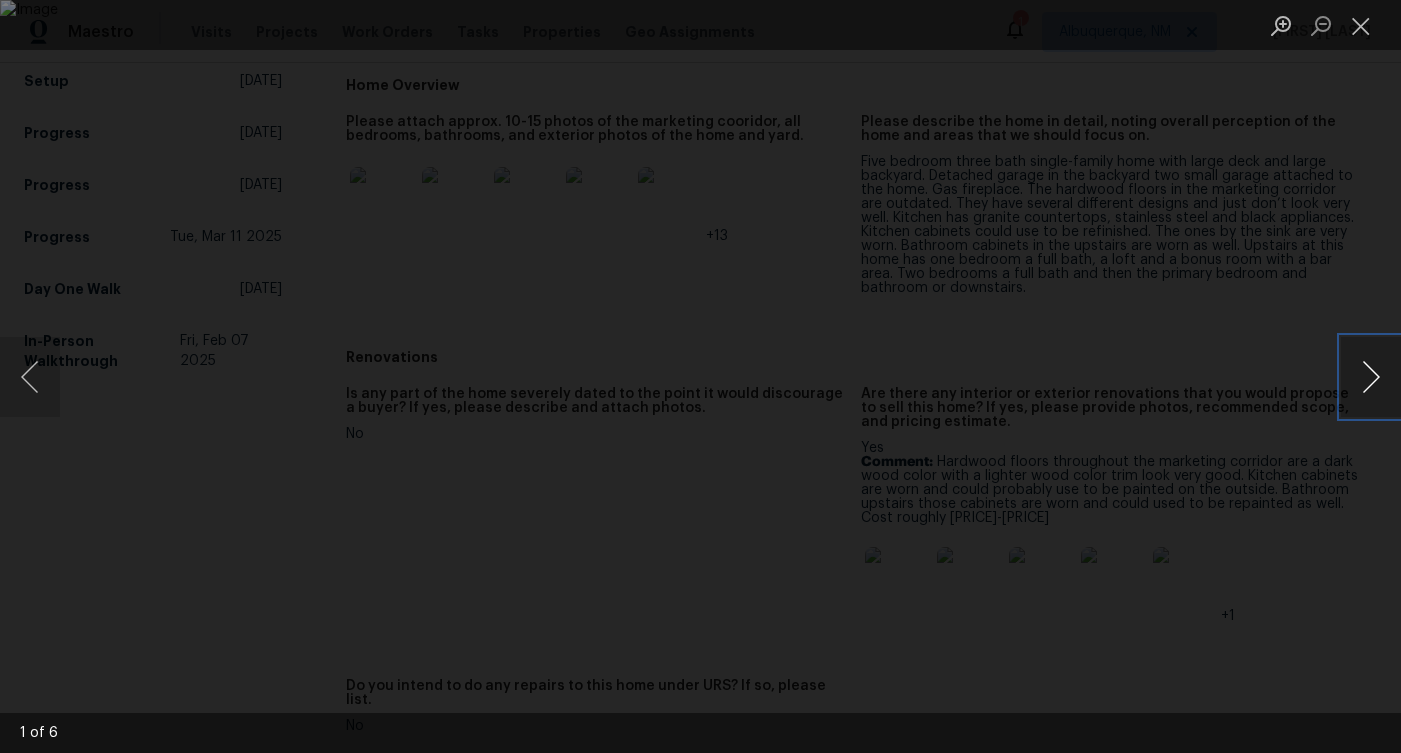 click at bounding box center (1371, 377) 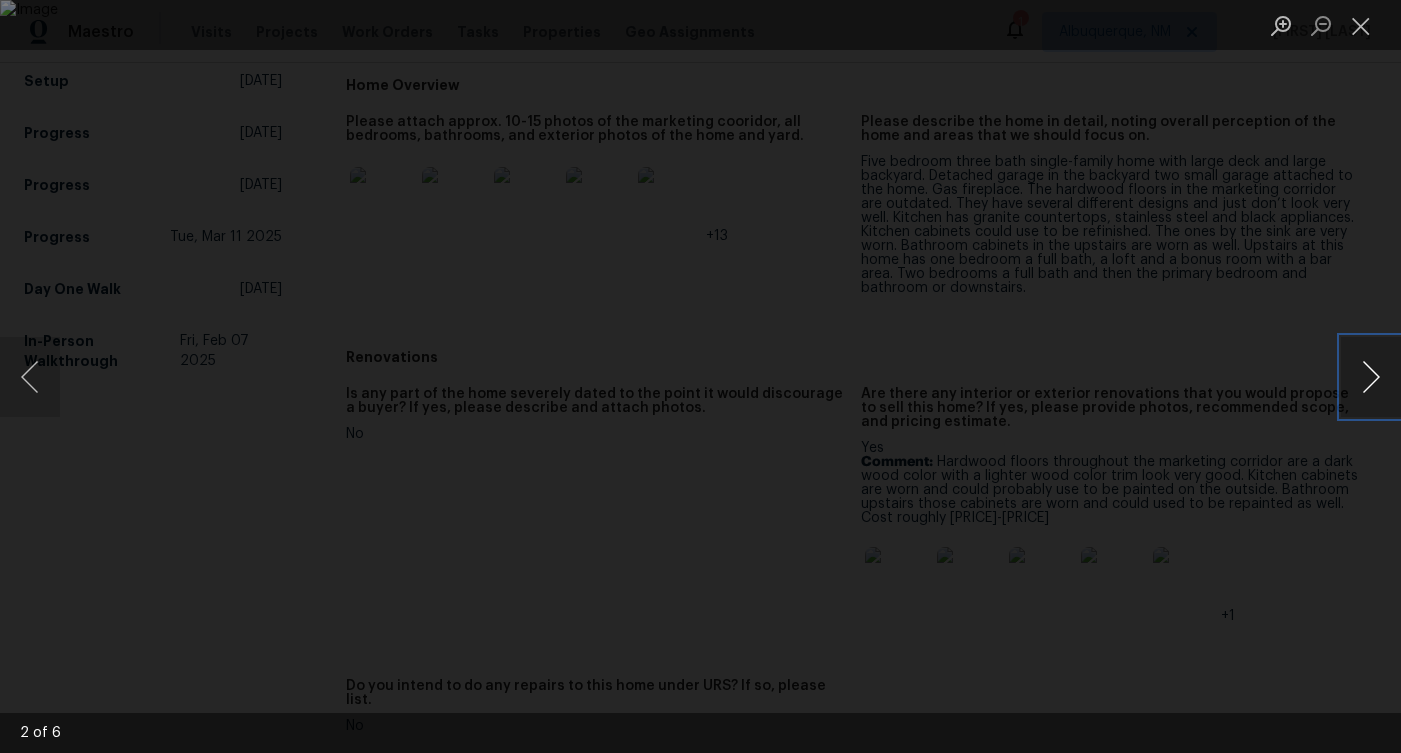 click at bounding box center (1371, 377) 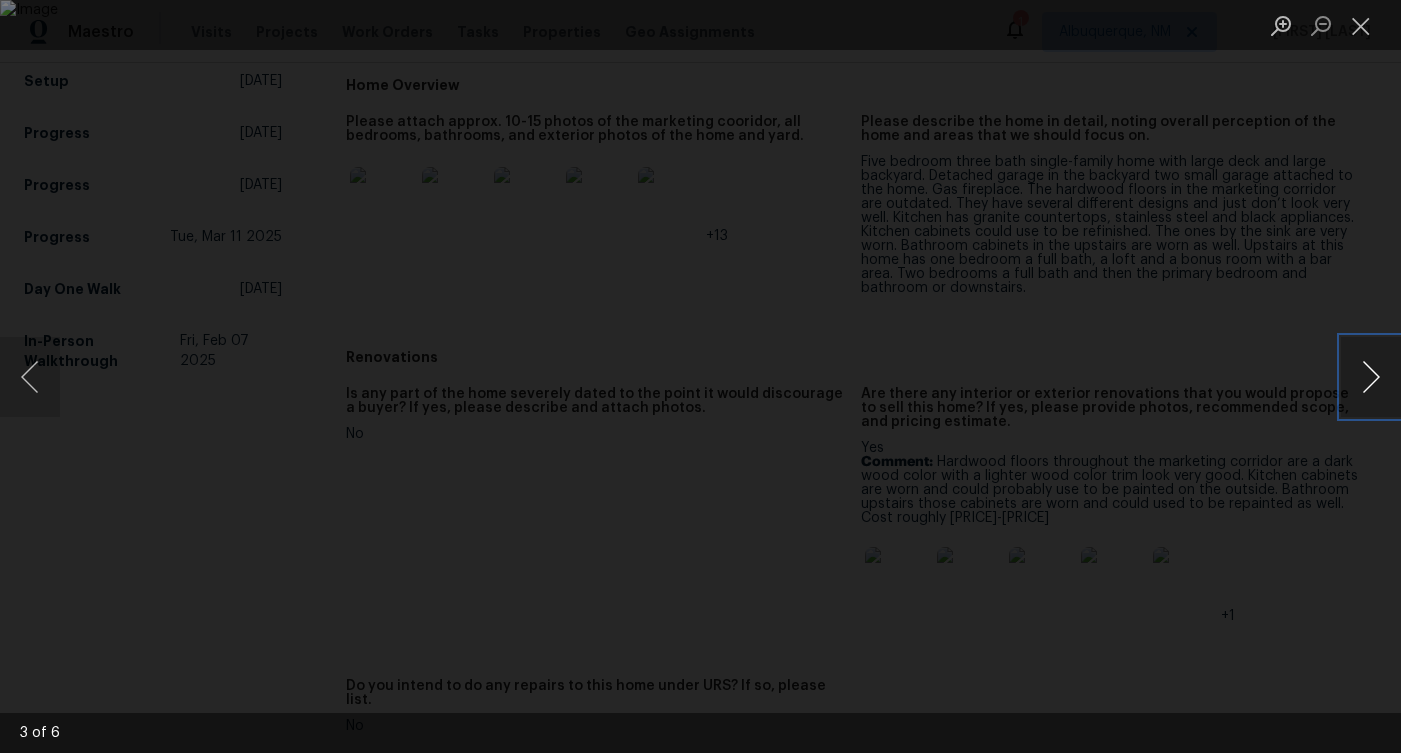 click at bounding box center (1371, 377) 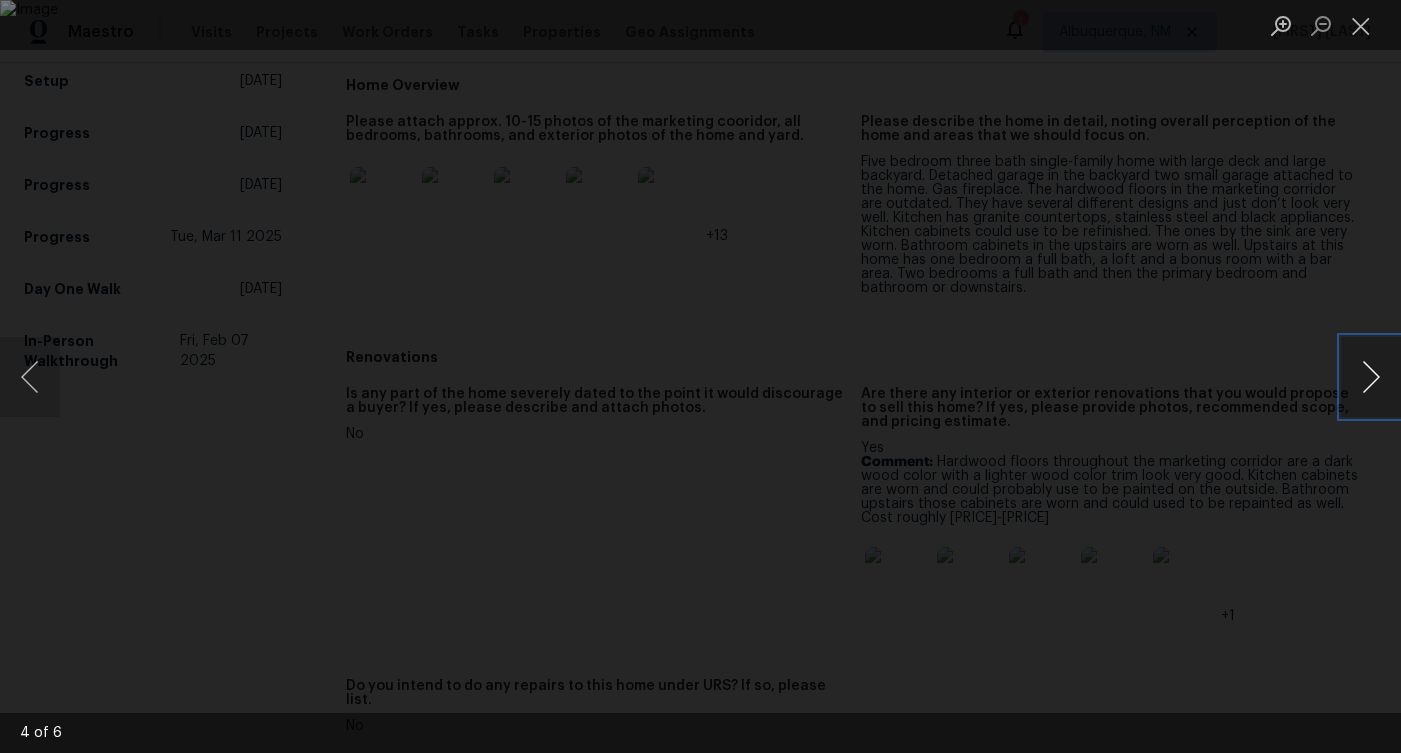 click at bounding box center (1371, 377) 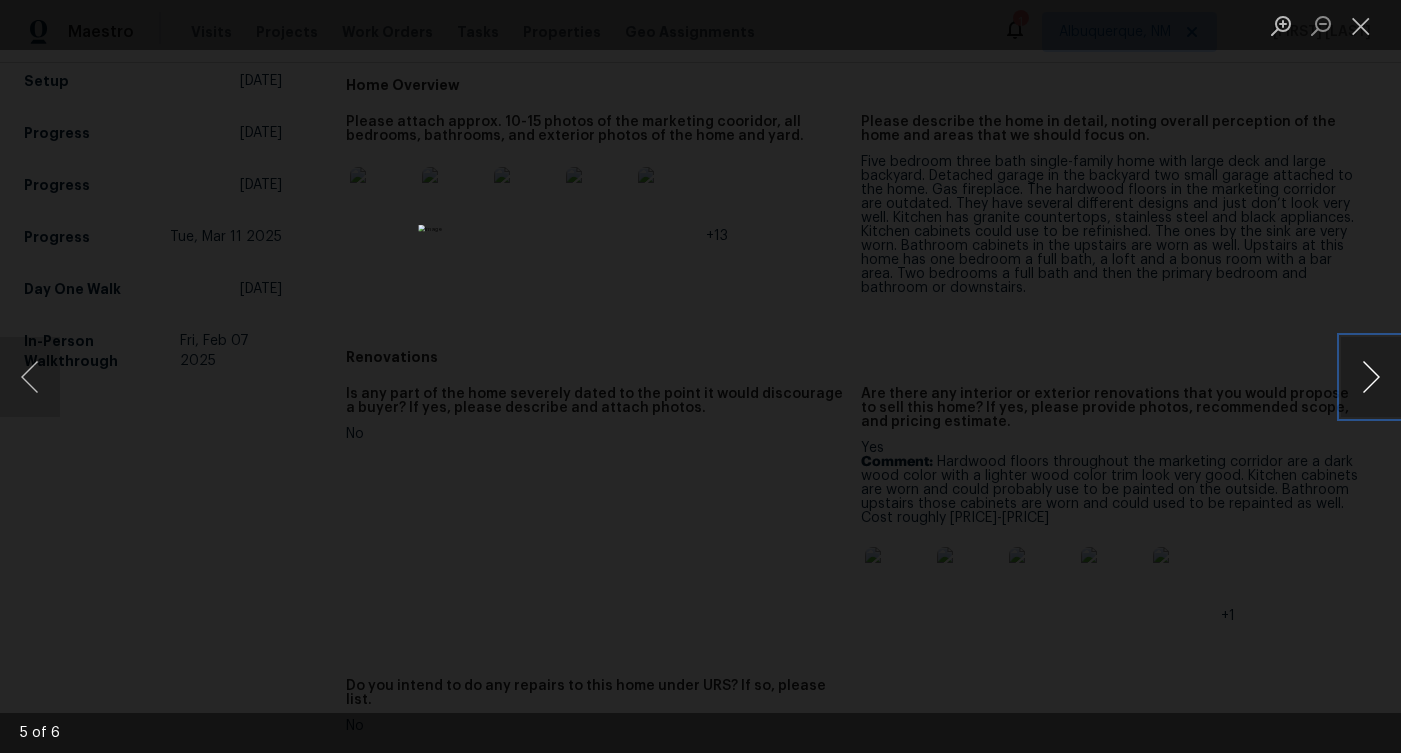 click at bounding box center [1371, 377] 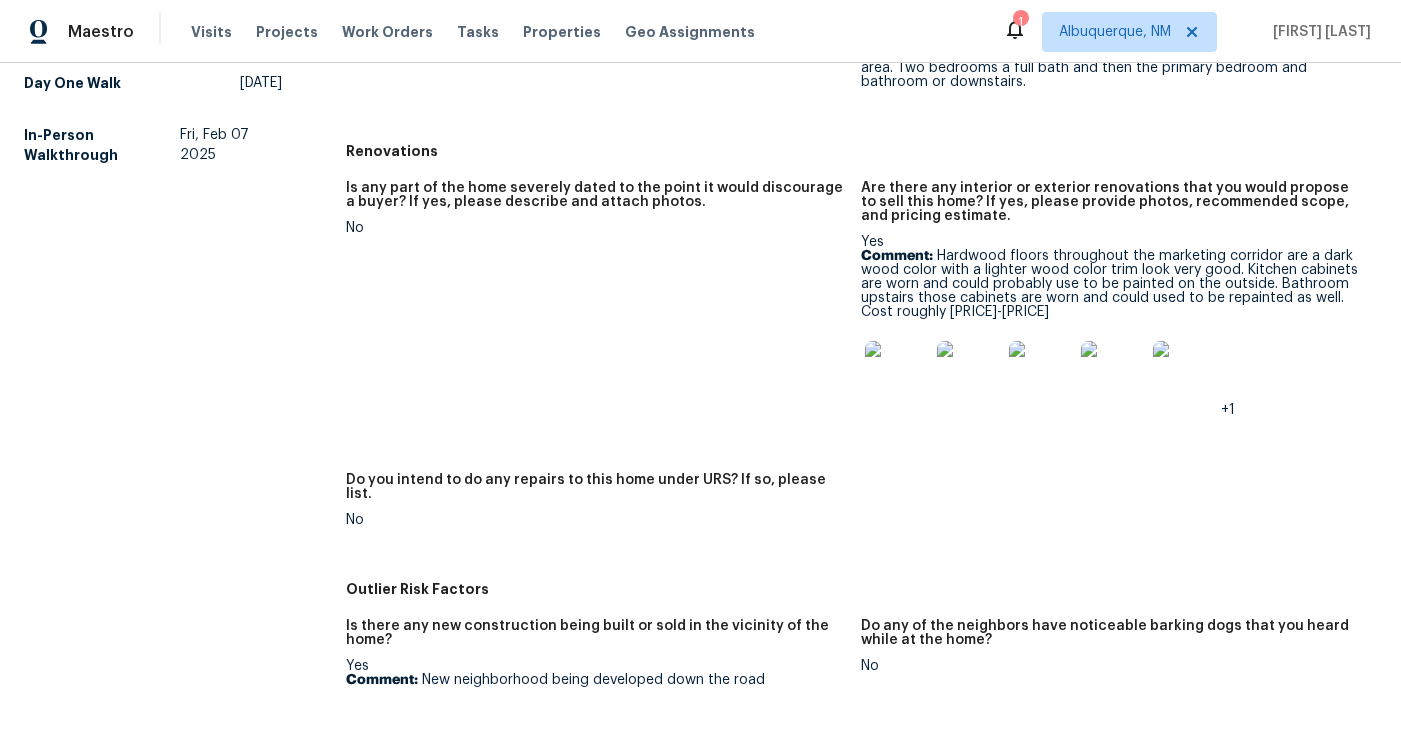 scroll, scrollTop: 707, scrollLeft: 0, axis: vertical 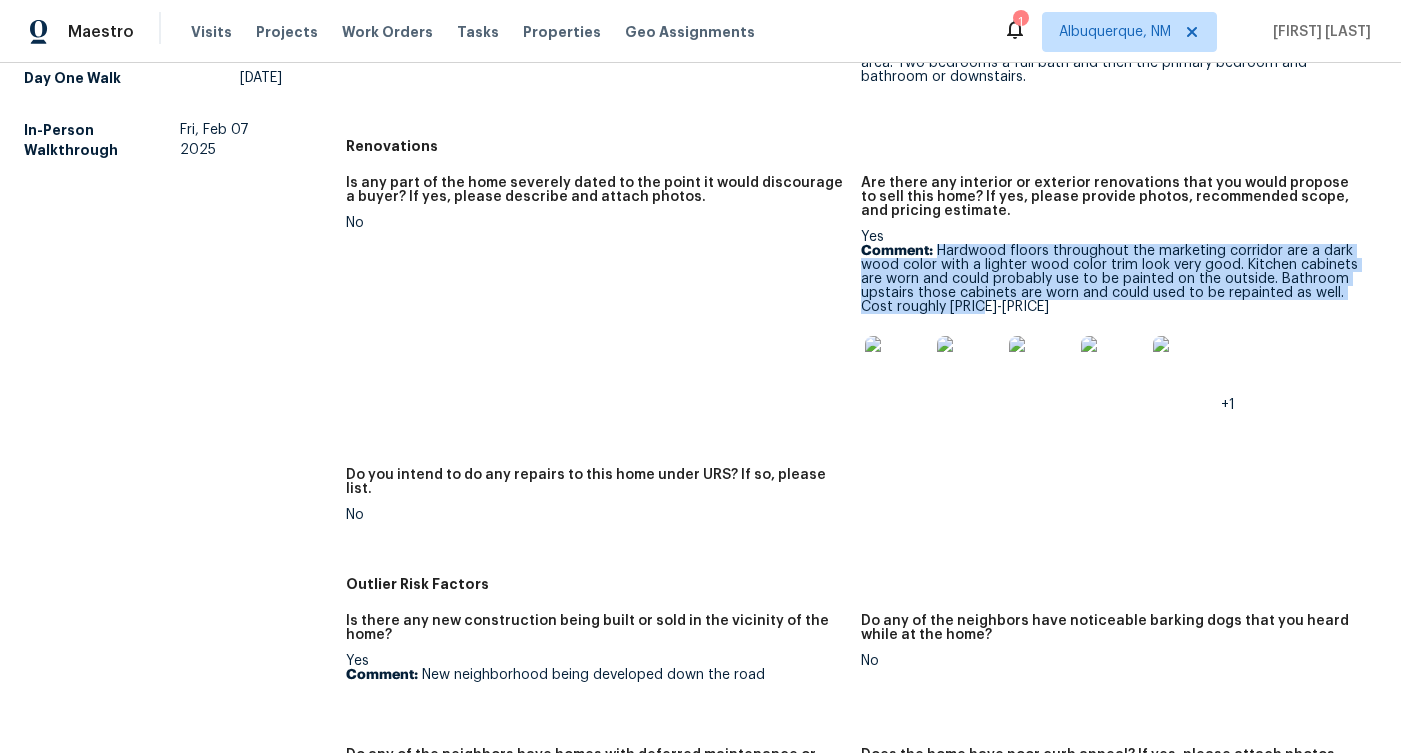 drag, startPoint x: 941, startPoint y: 235, endPoint x: 995, endPoint y: 289, distance: 76.36753 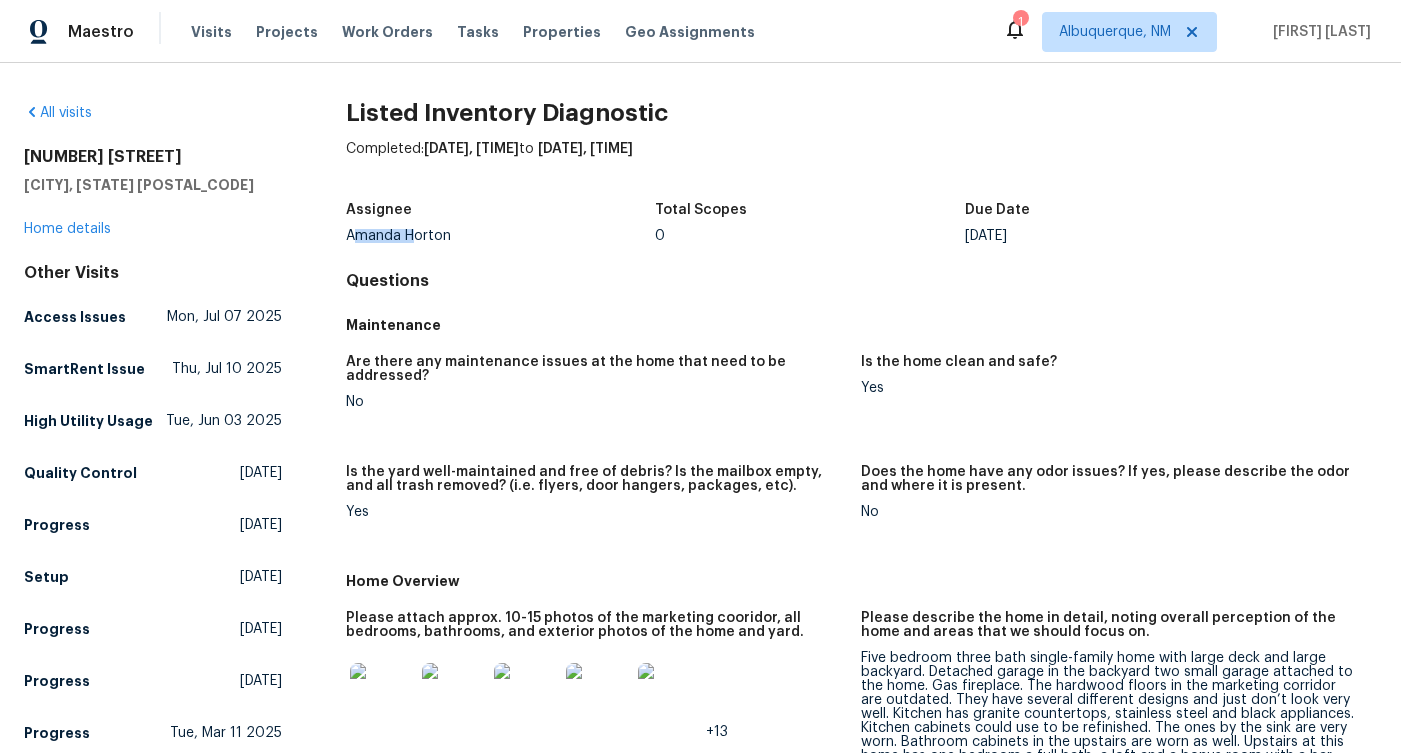 drag, startPoint x: 353, startPoint y: 232, endPoint x: 416, endPoint y: 229, distance: 63.07139 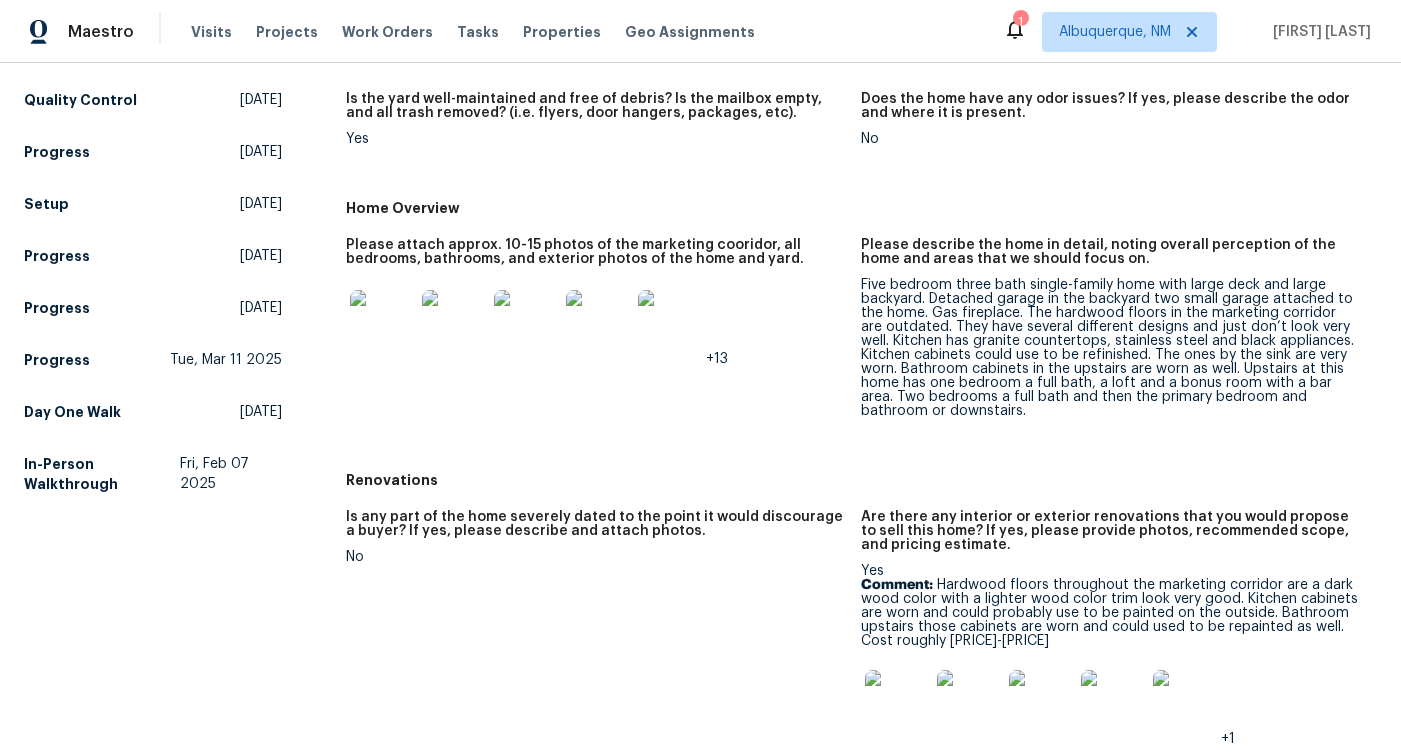 scroll, scrollTop: 485, scrollLeft: 0, axis: vertical 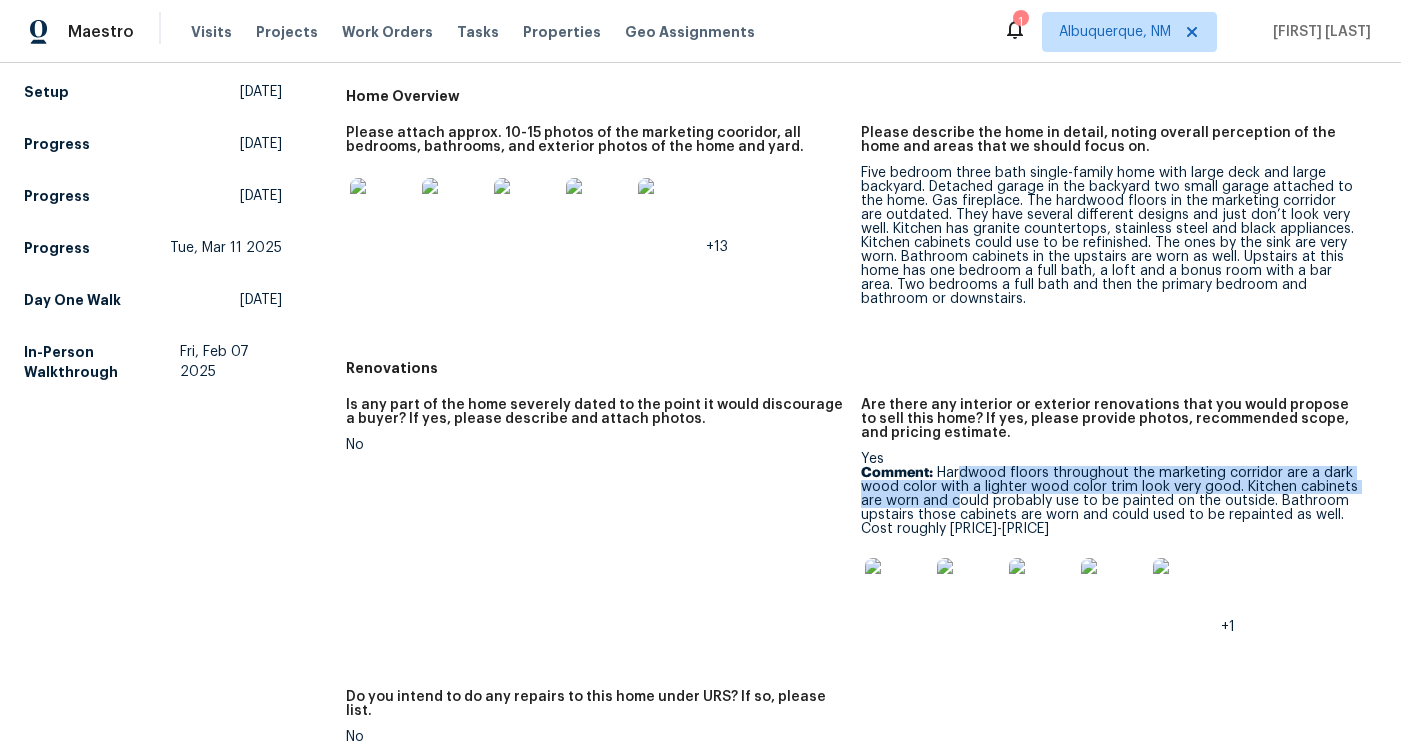 drag, startPoint x: 960, startPoint y: 457, endPoint x: 960, endPoint y: 489, distance: 32 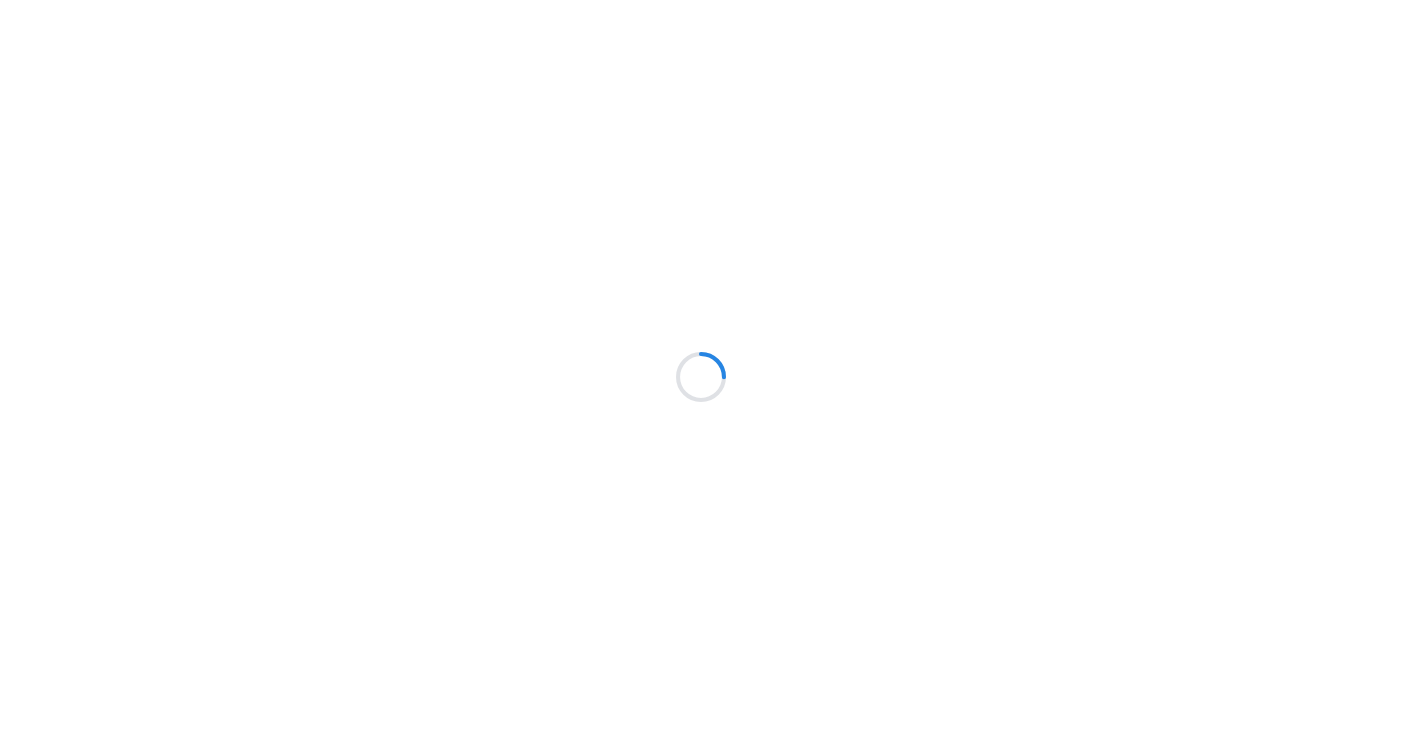 scroll, scrollTop: 0, scrollLeft: 0, axis: both 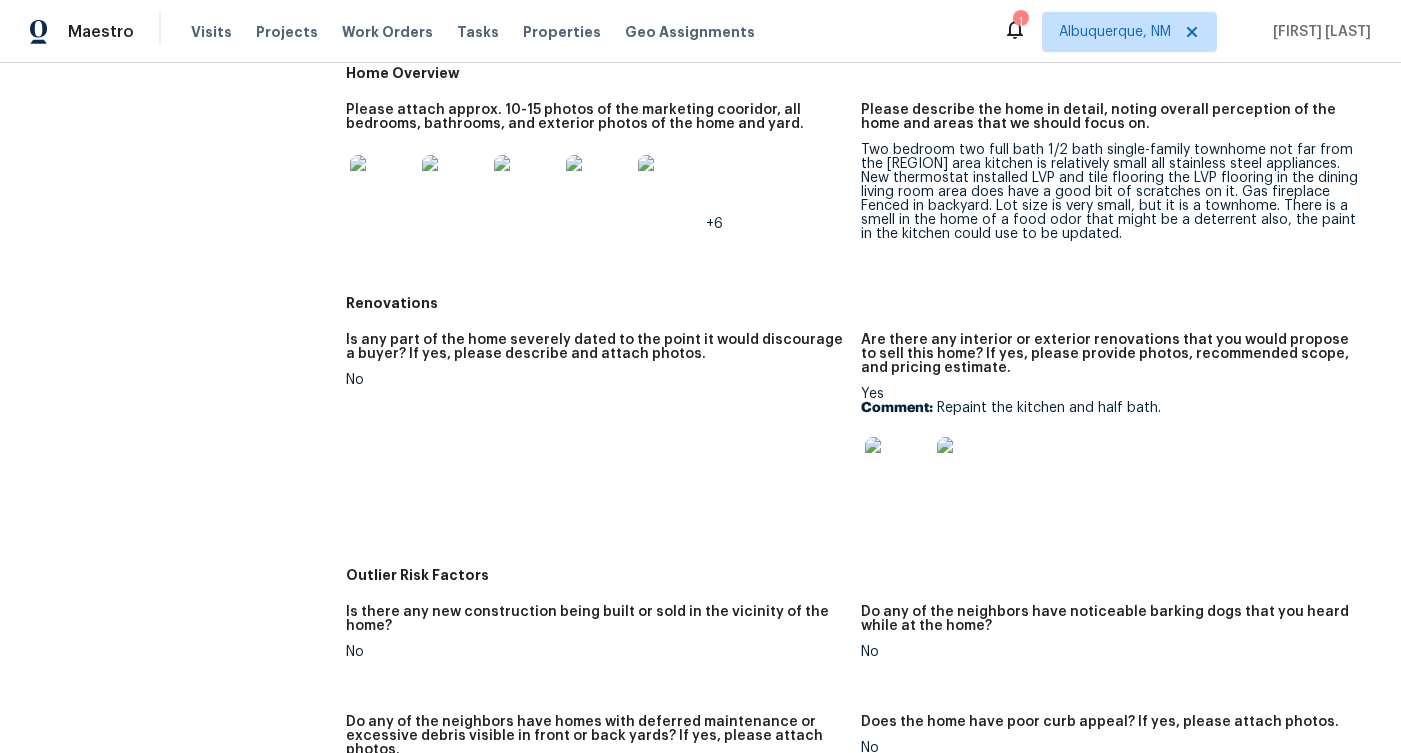 click at bounding box center [897, 469] 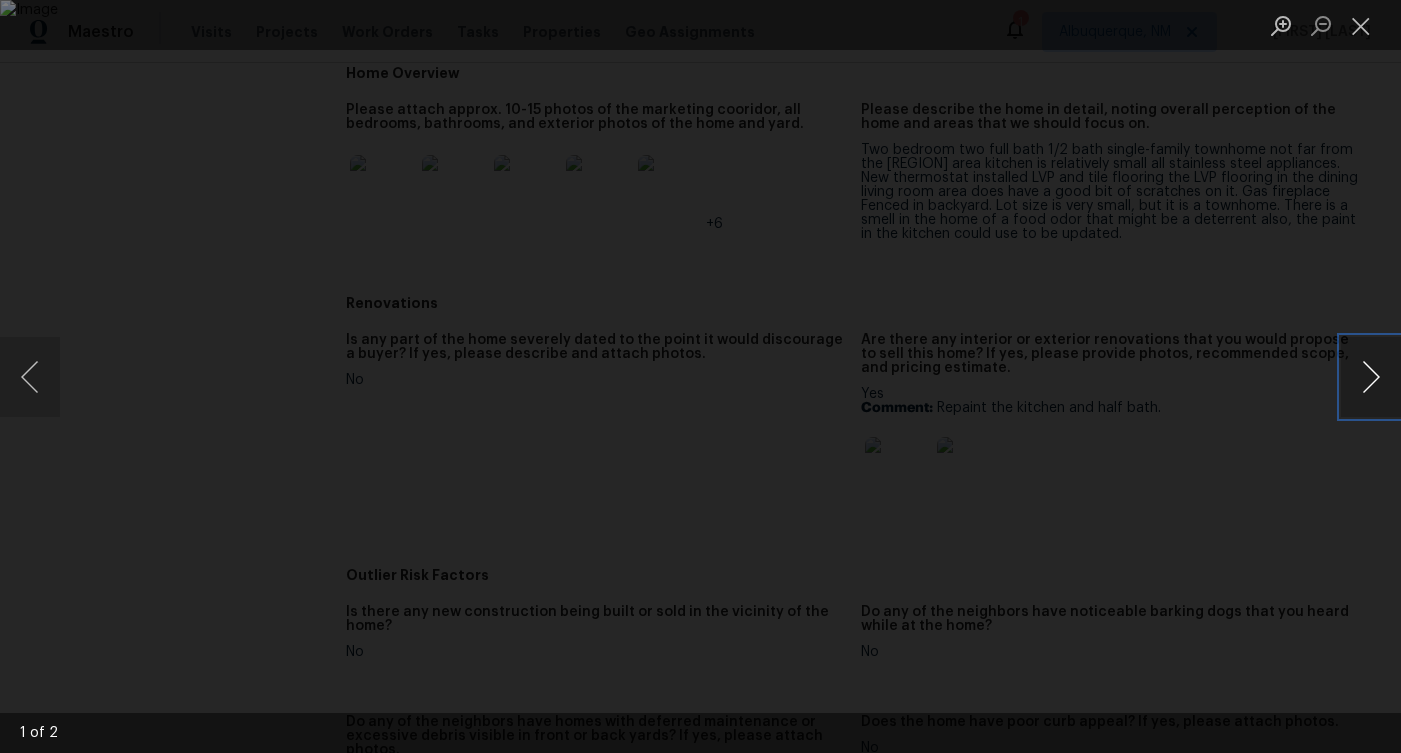 click at bounding box center [1371, 377] 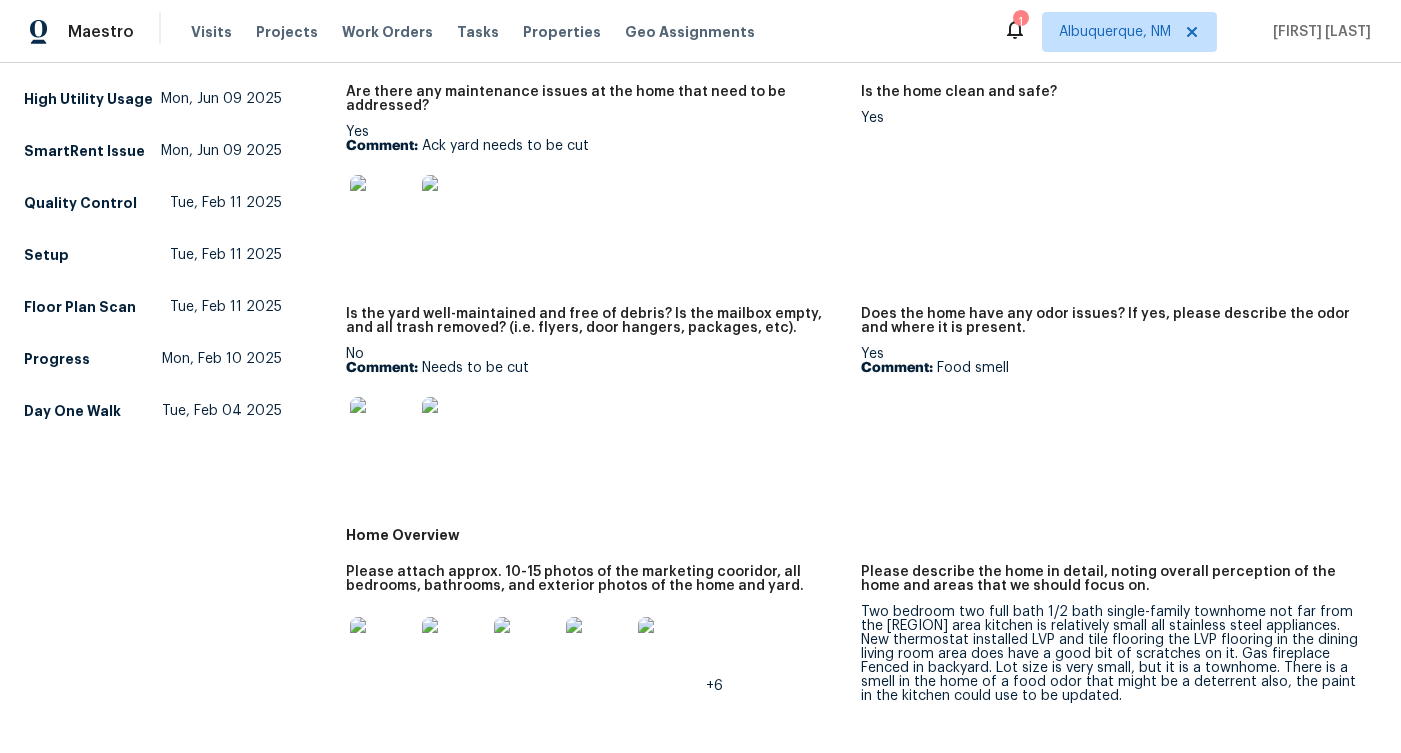 scroll, scrollTop: 60, scrollLeft: 0, axis: vertical 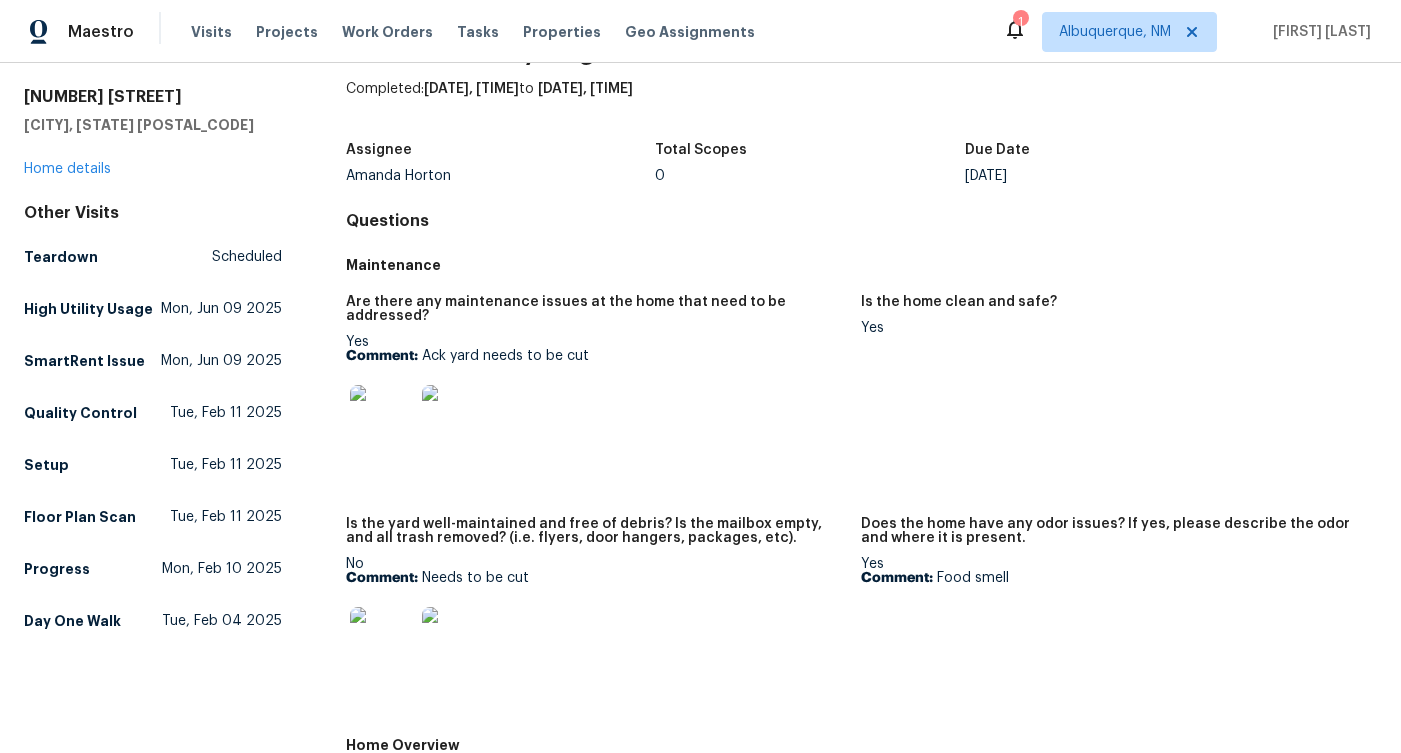 click at bounding box center [382, 417] 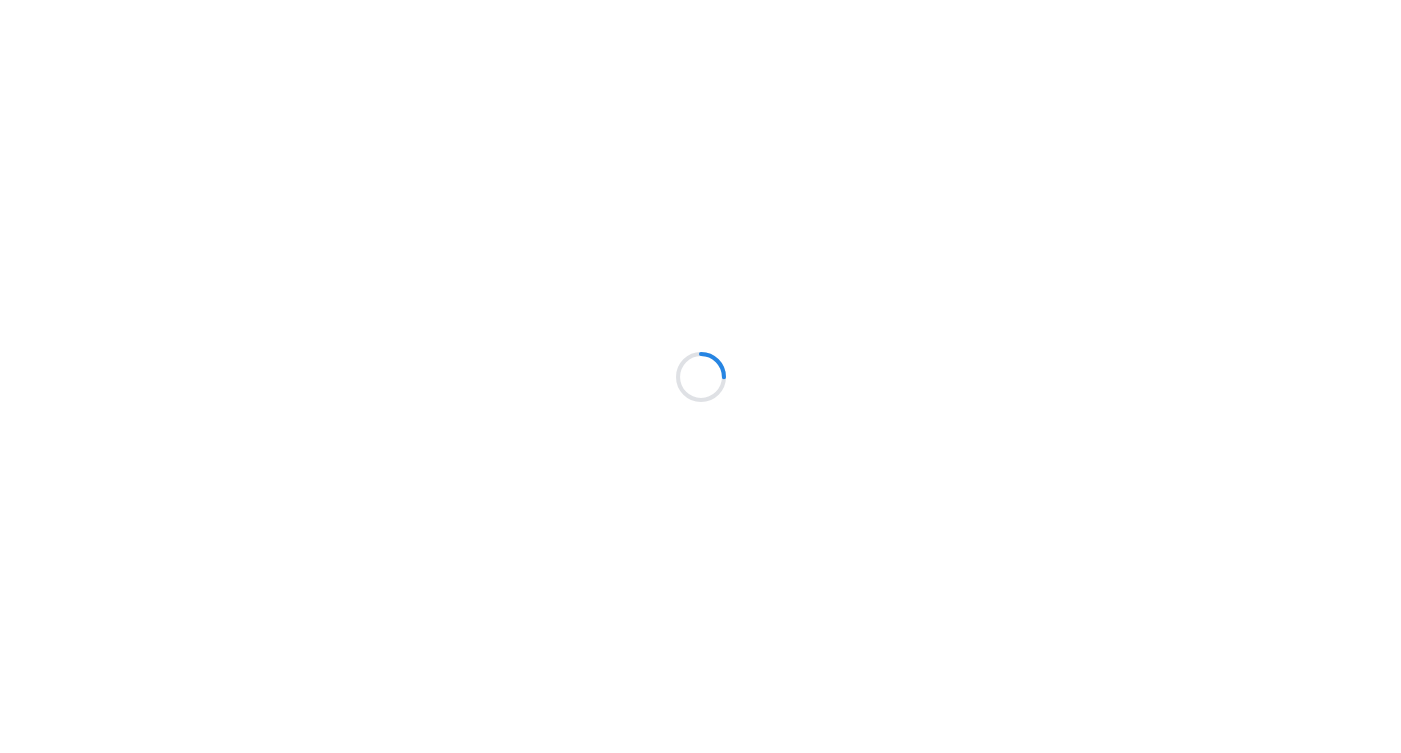 scroll, scrollTop: 0, scrollLeft: 0, axis: both 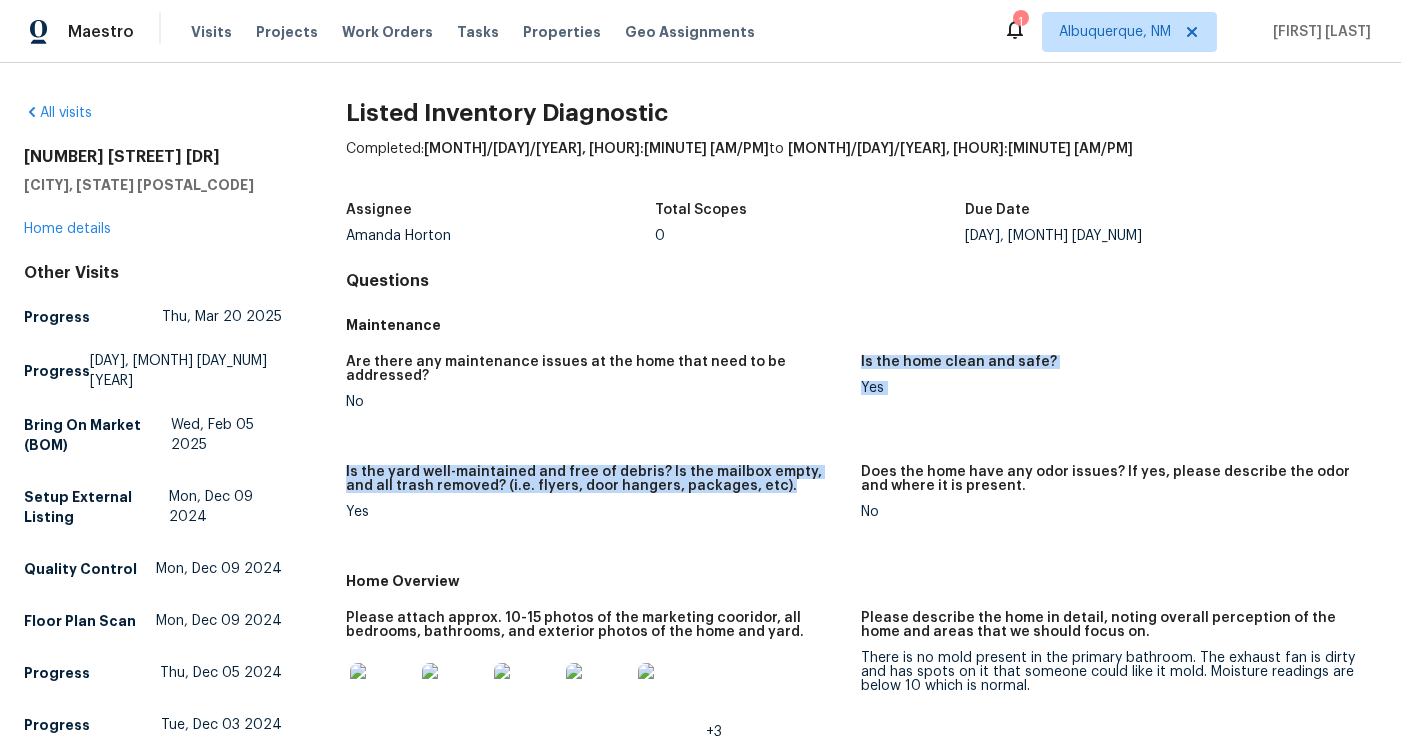 drag, startPoint x: 814, startPoint y: 434, endPoint x: 804, endPoint y: 510, distance: 76.655075 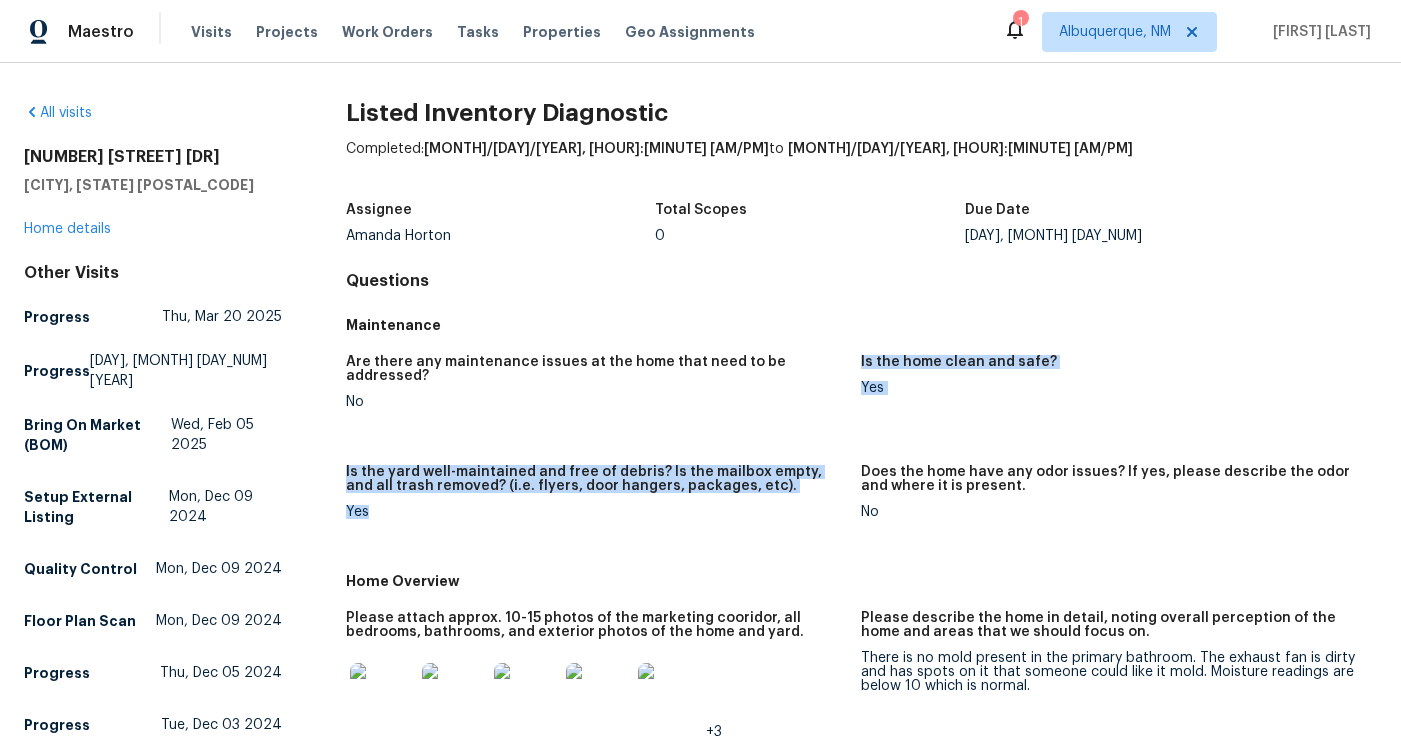 click on "Is the yard well-maintained and free of debris? Is the mailbox empty, and all trash removed? (i.e. flyers, door hangers, packages, etc). Yes" at bounding box center (604, 508) 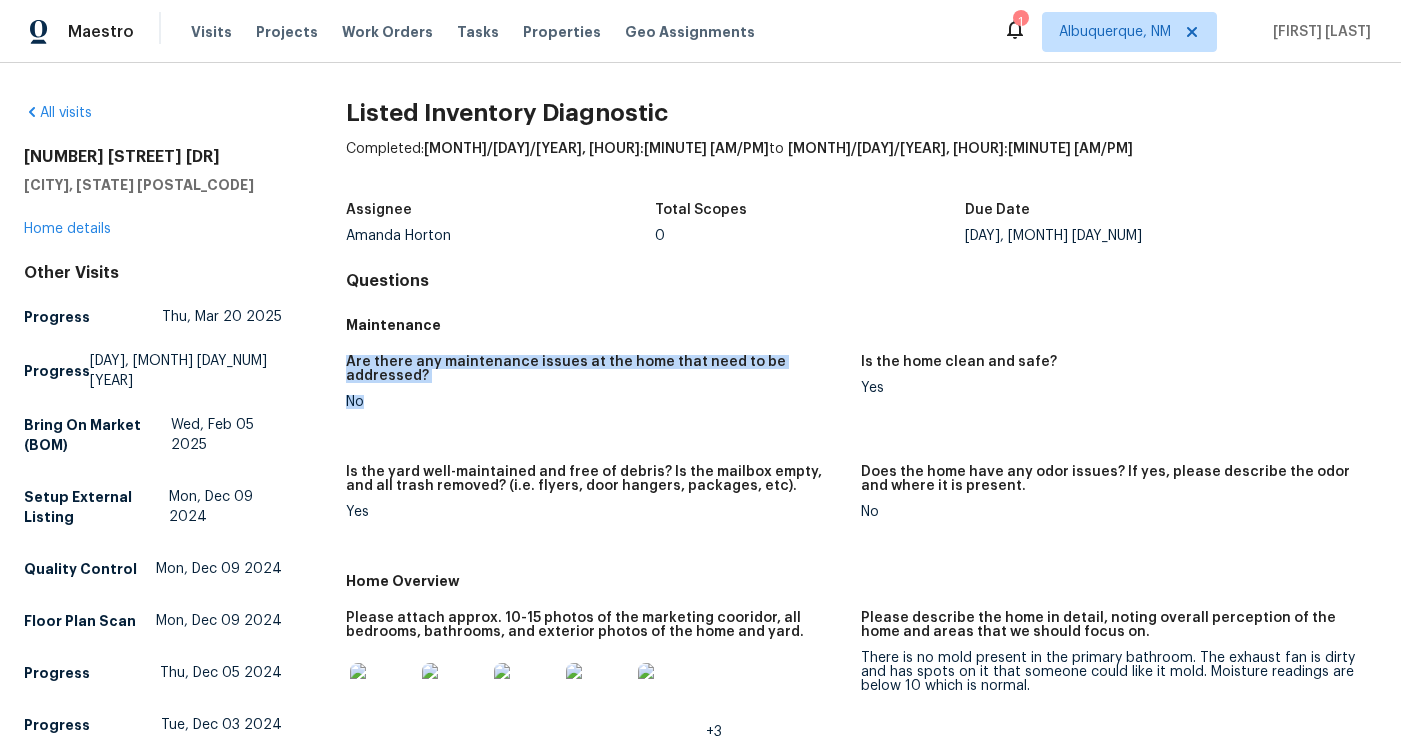 drag, startPoint x: 640, startPoint y: 343, endPoint x: 640, endPoint y: 435, distance: 92 